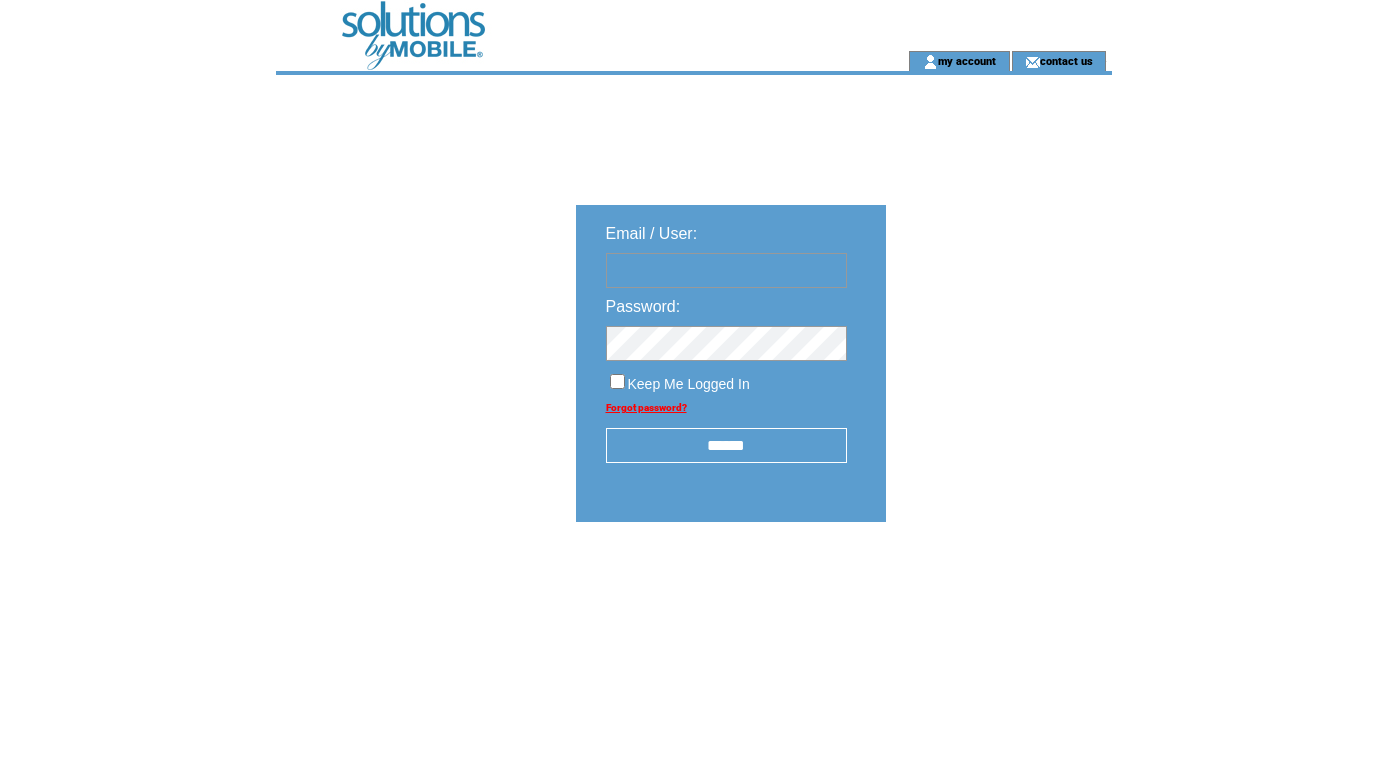 scroll, scrollTop: 0, scrollLeft: 0, axis: both 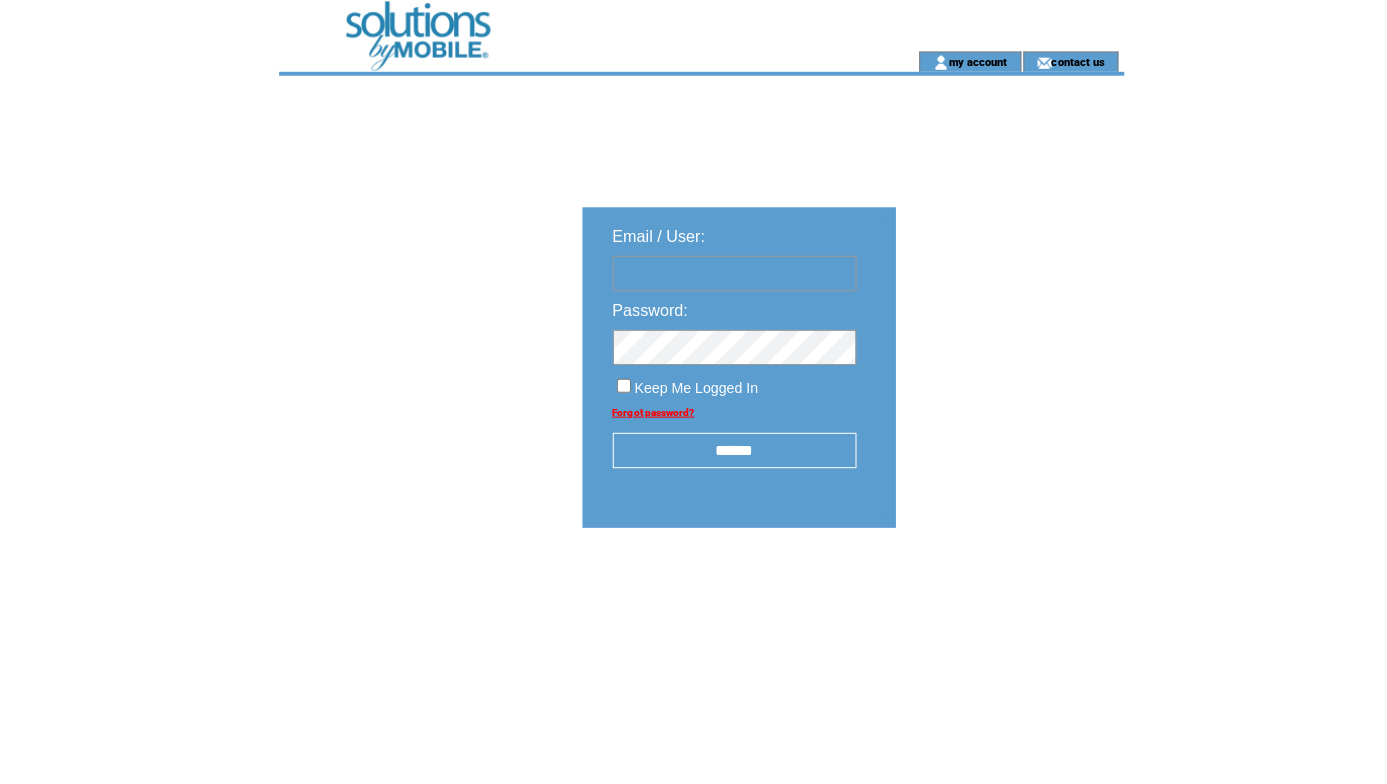 type on "**********" 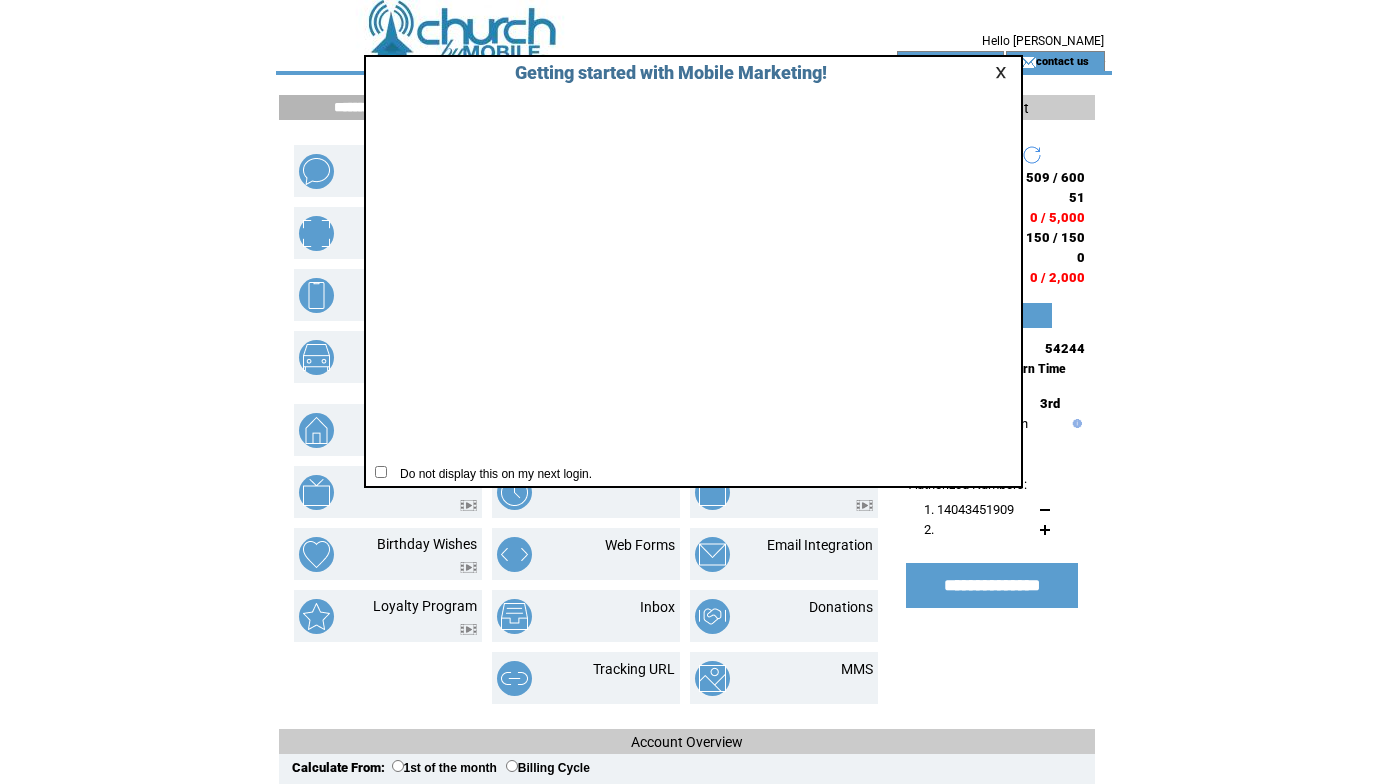 scroll, scrollTop: 0, scrollLeft: 0, axis: both 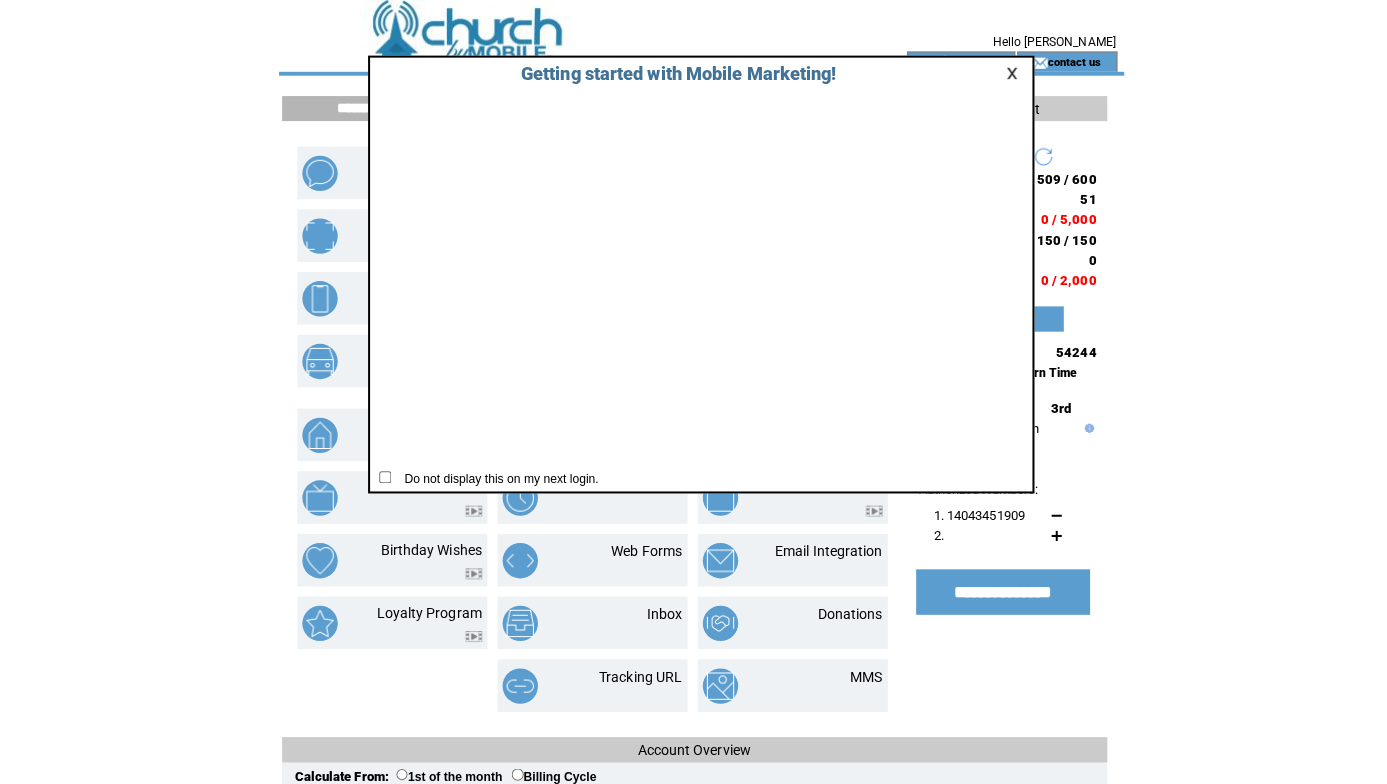 click at bounding box center (1004, 72) 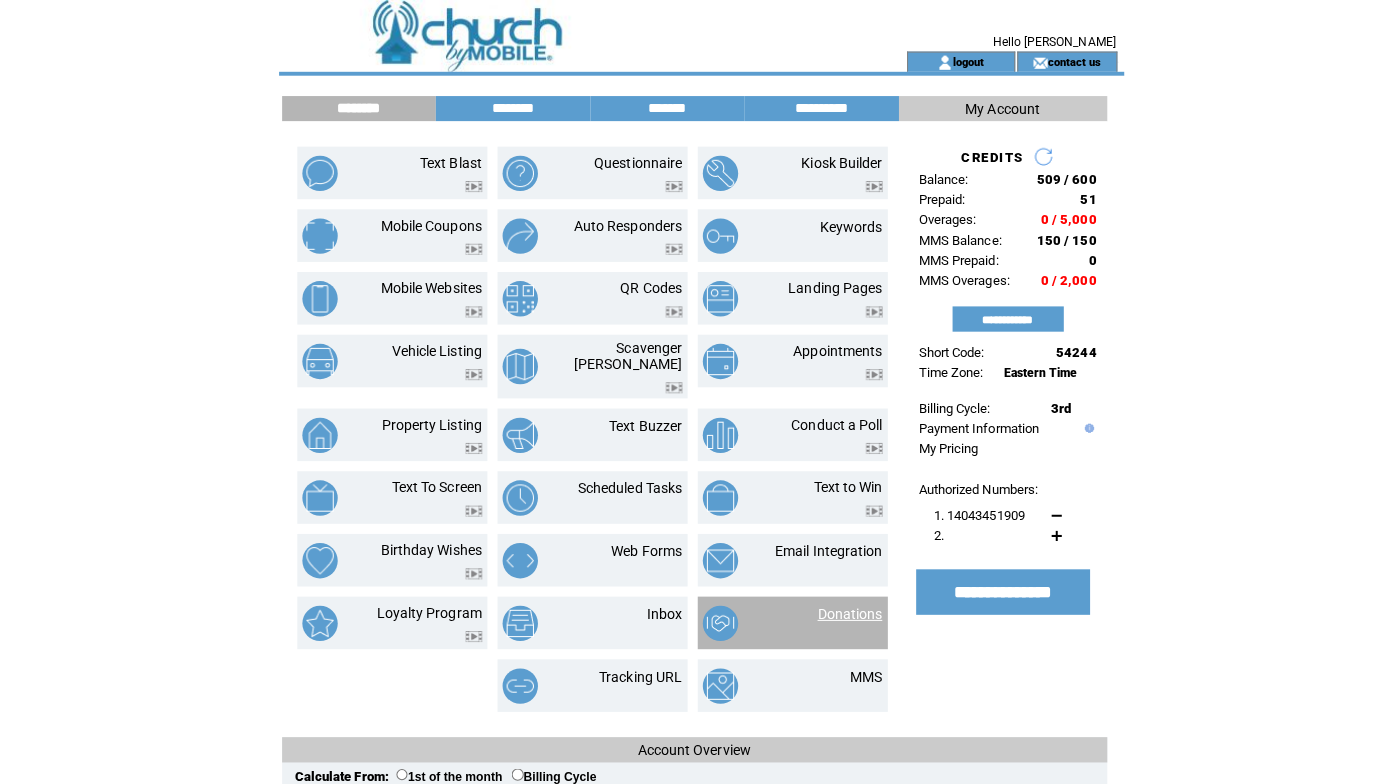 click on "Donations" at bounding box center [841, 607] 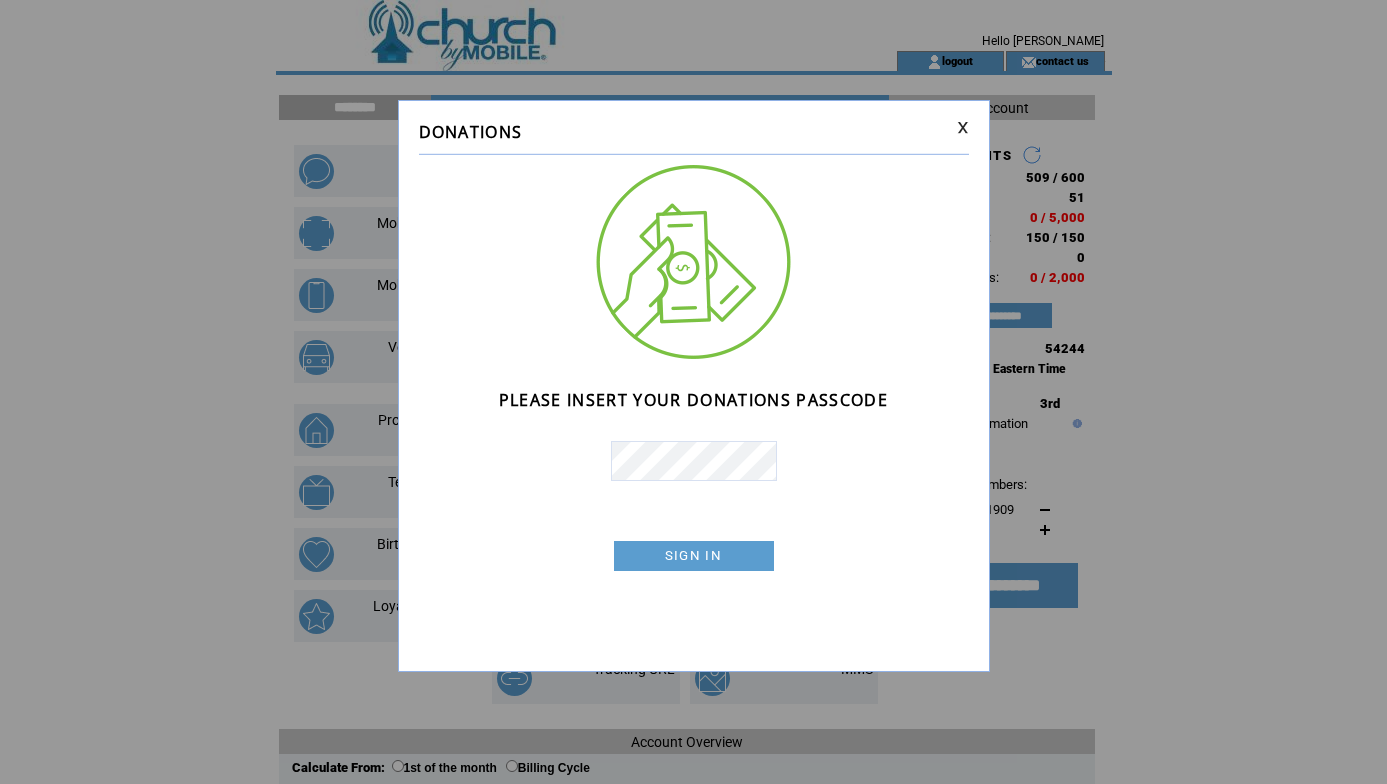 scroll, scrollTop: 0, scrollLeft: 0, axis: both 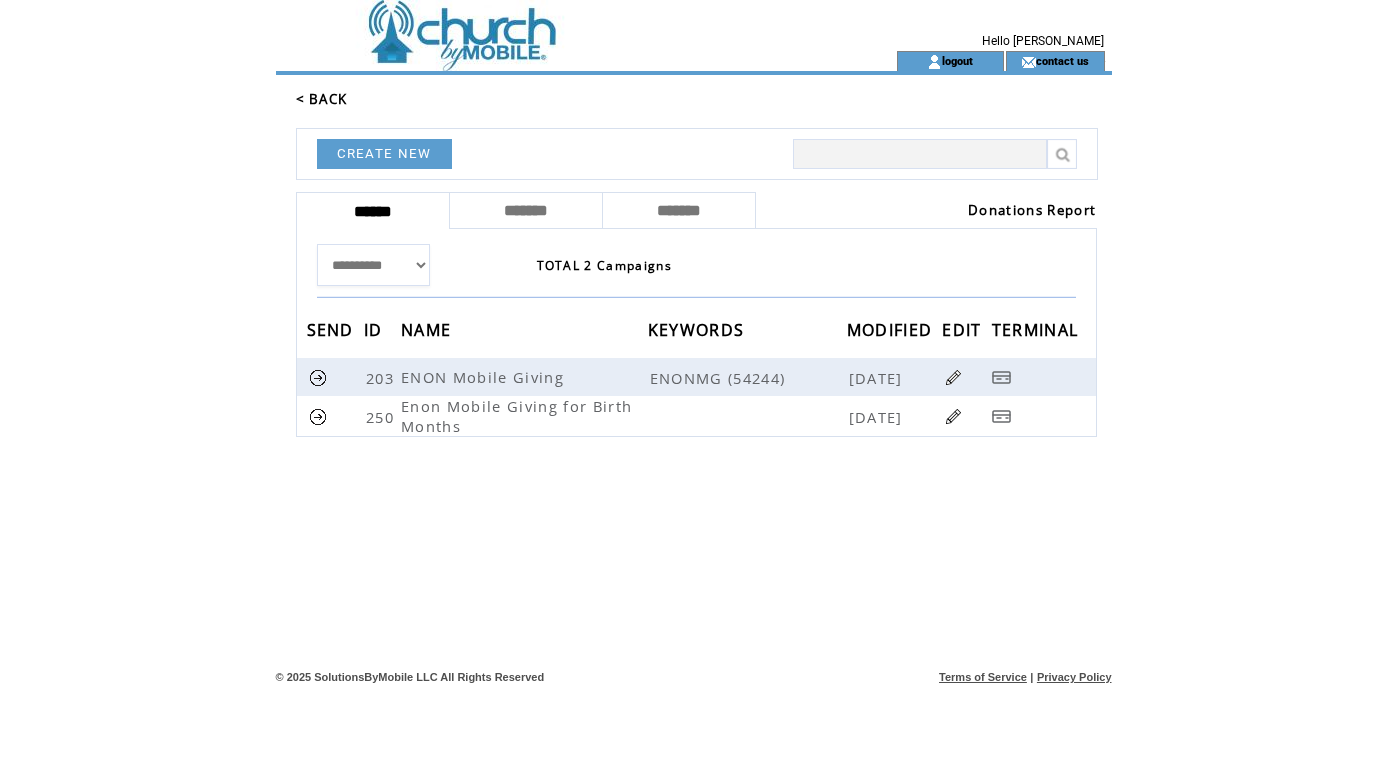 click on "Donations Report" at bounding box center [1032, 210] 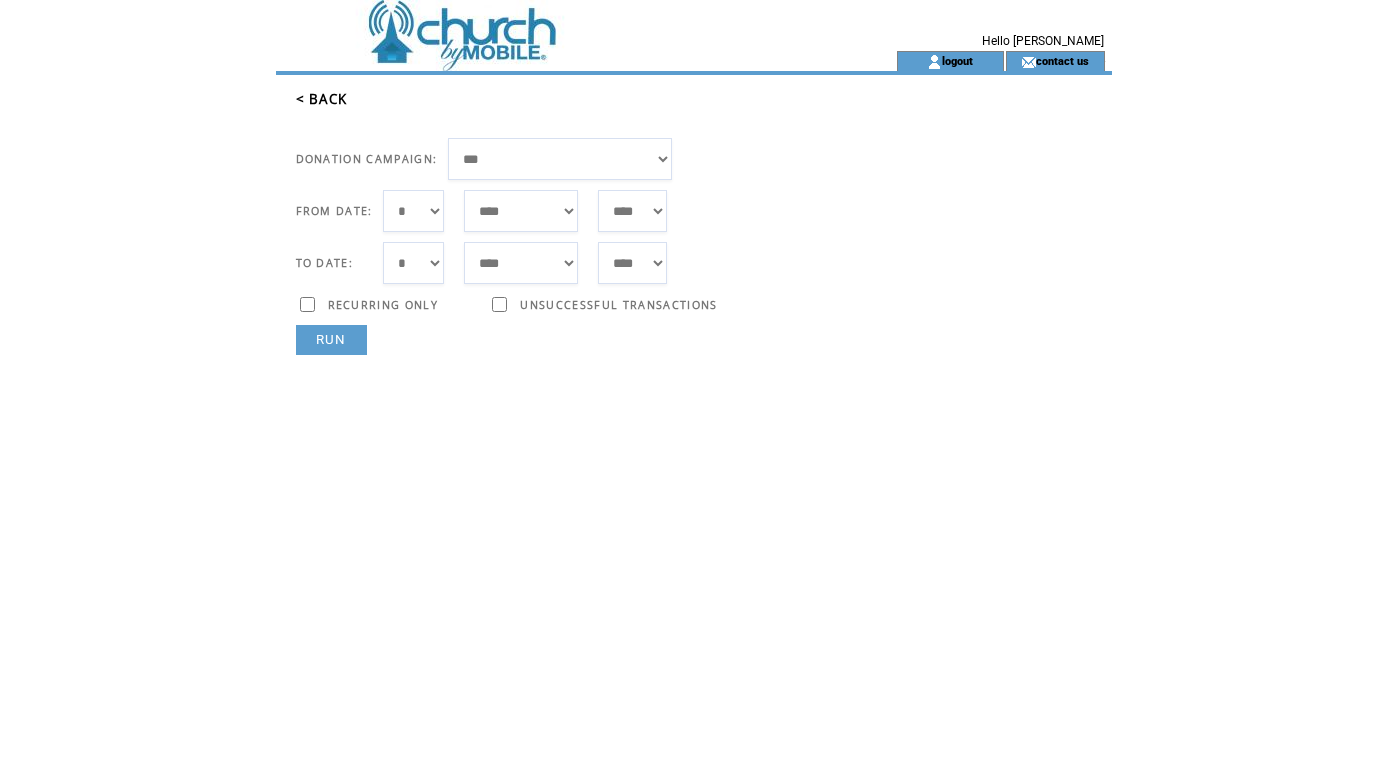 scroll, scrollTop: 0, scrollLeft: 0, axis: both 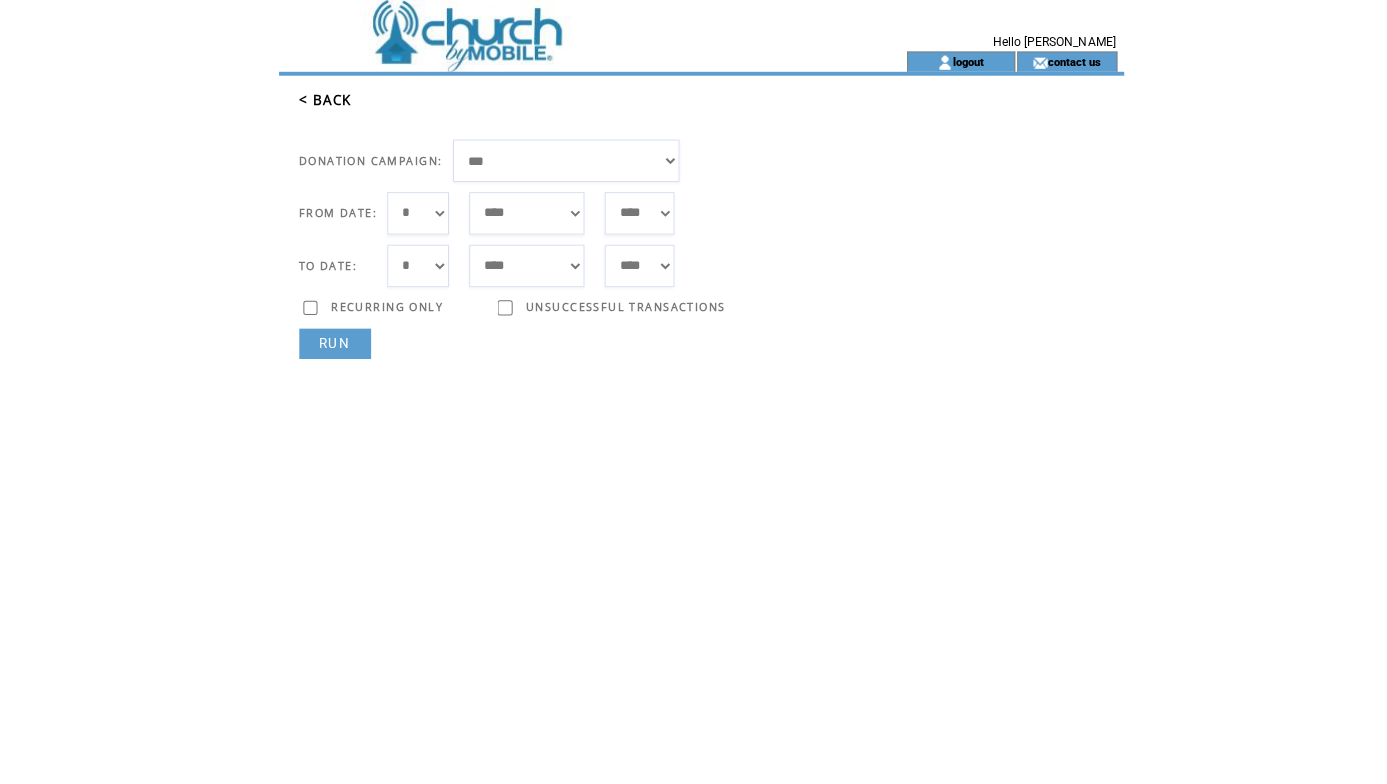 select on "***" 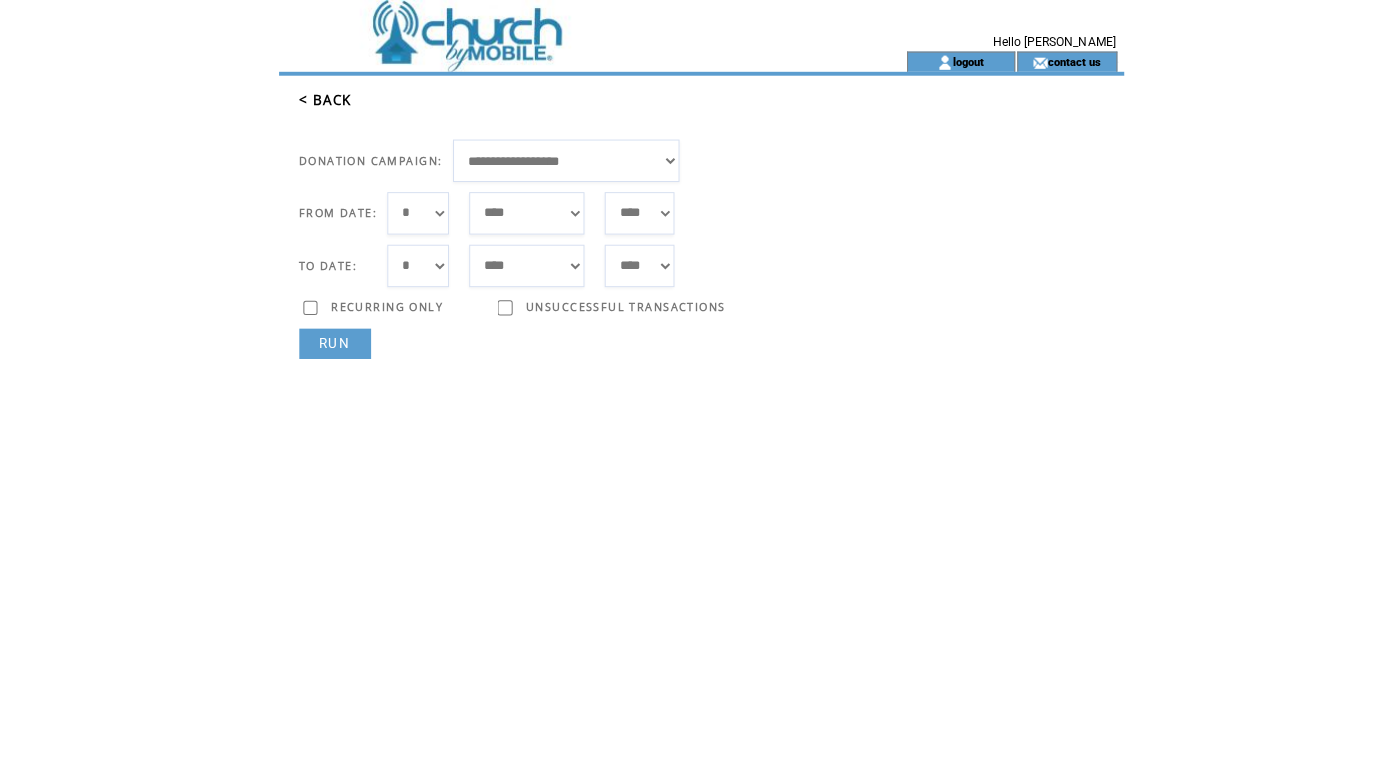 select on "**" 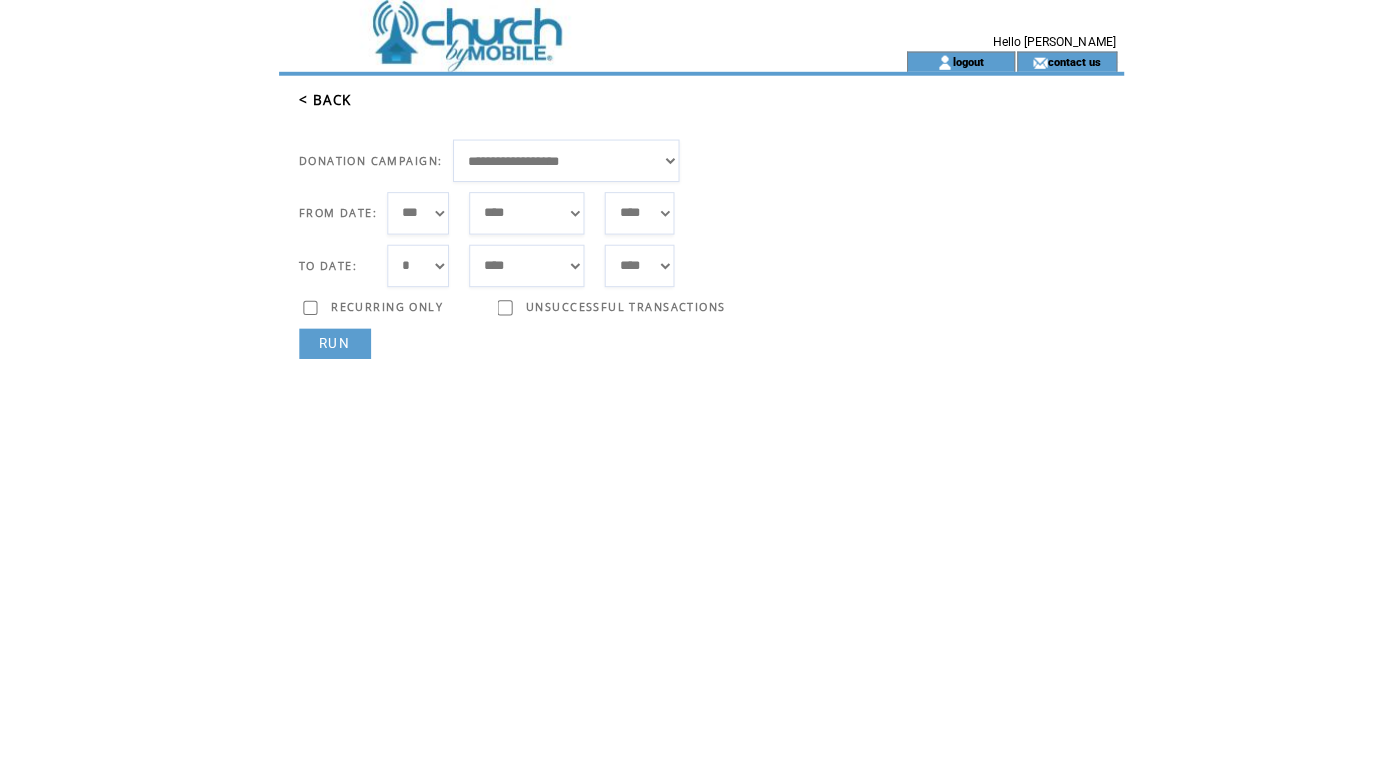 select on "*" 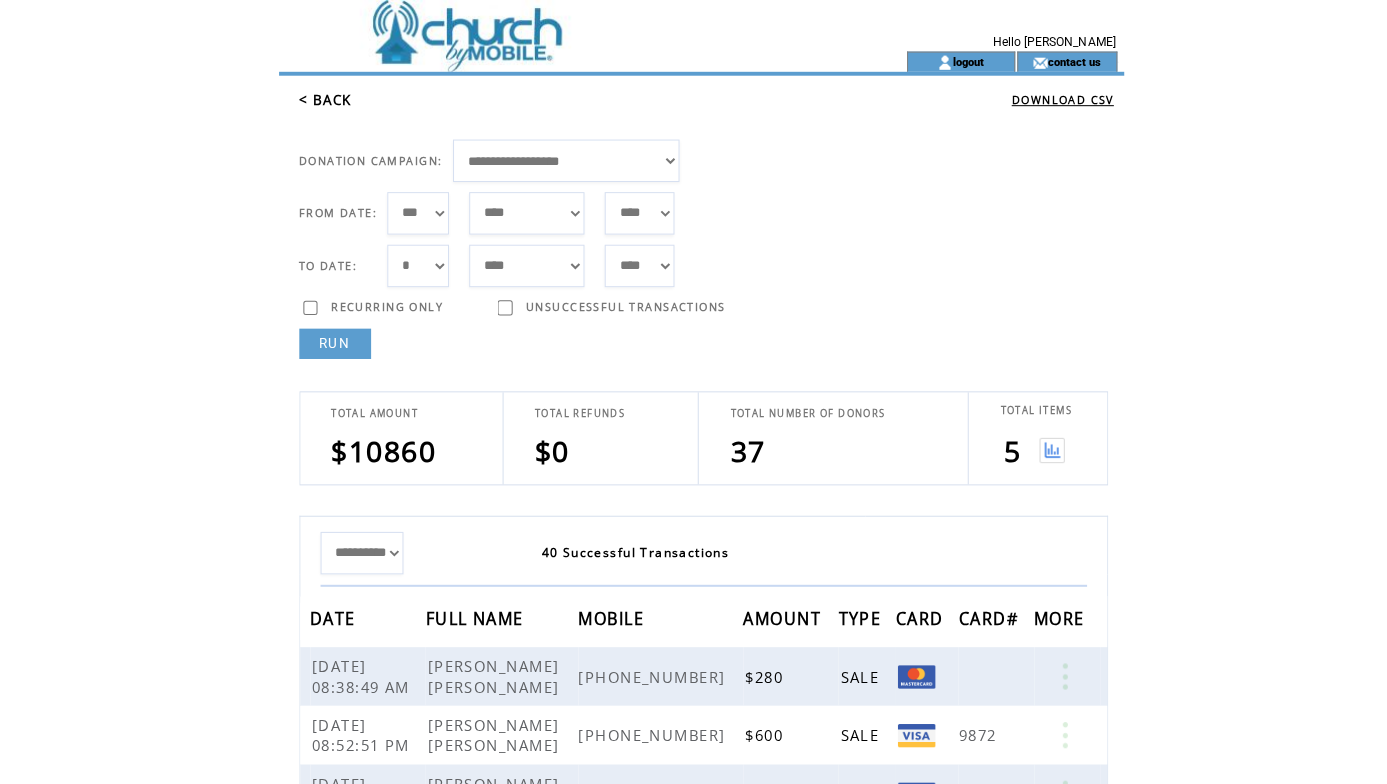 click at bounding box center [1040, 445] 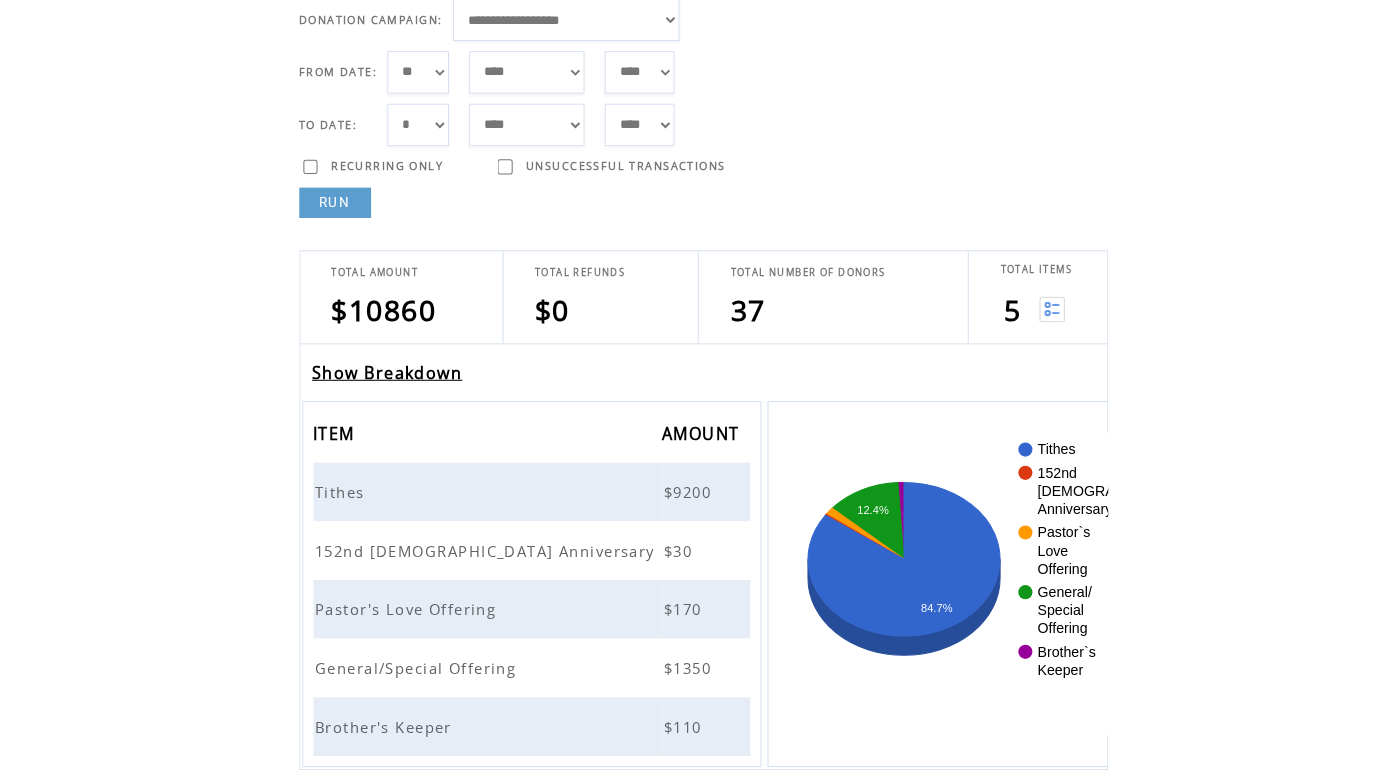 scroll, scrollTop: 134, scrollLeft: 0, axis: vertical 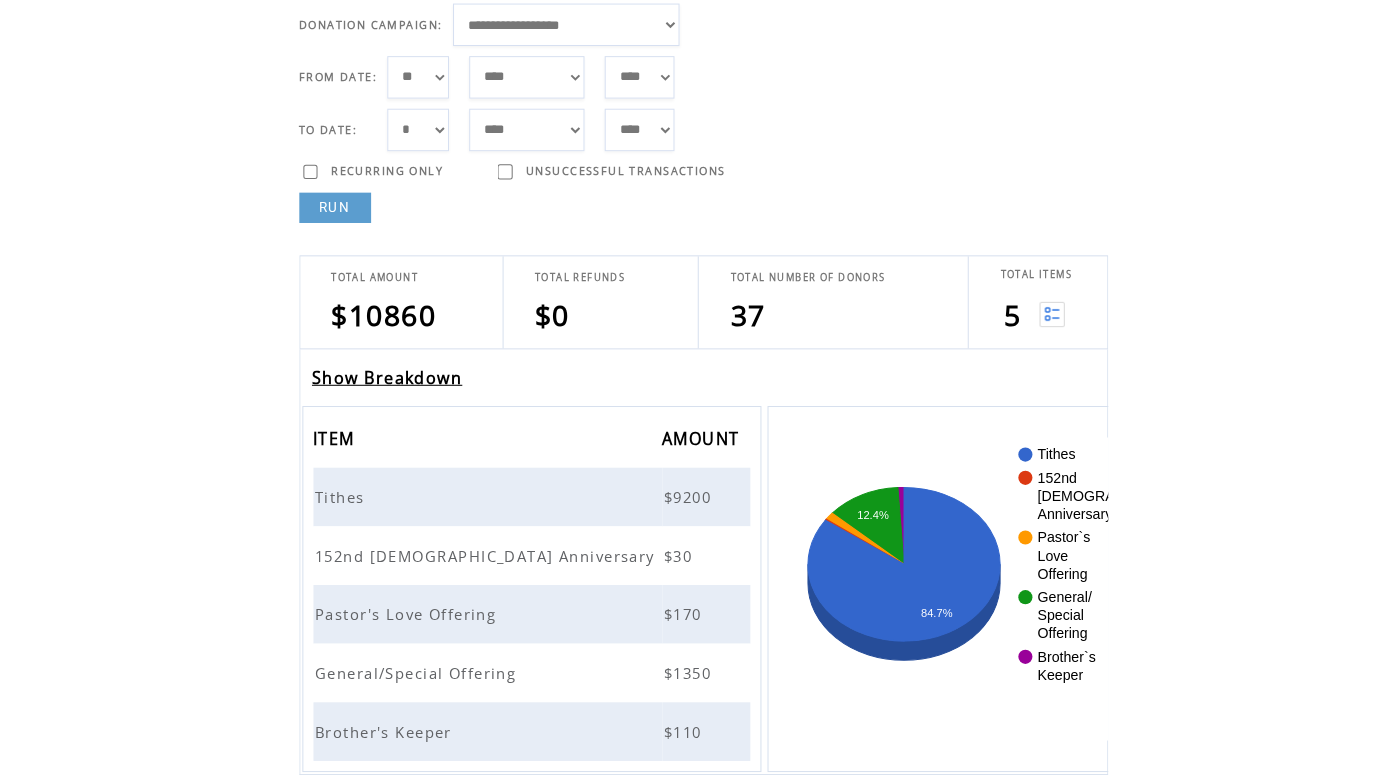 click on "Show Breakdown" at bounding box center [383, 374] 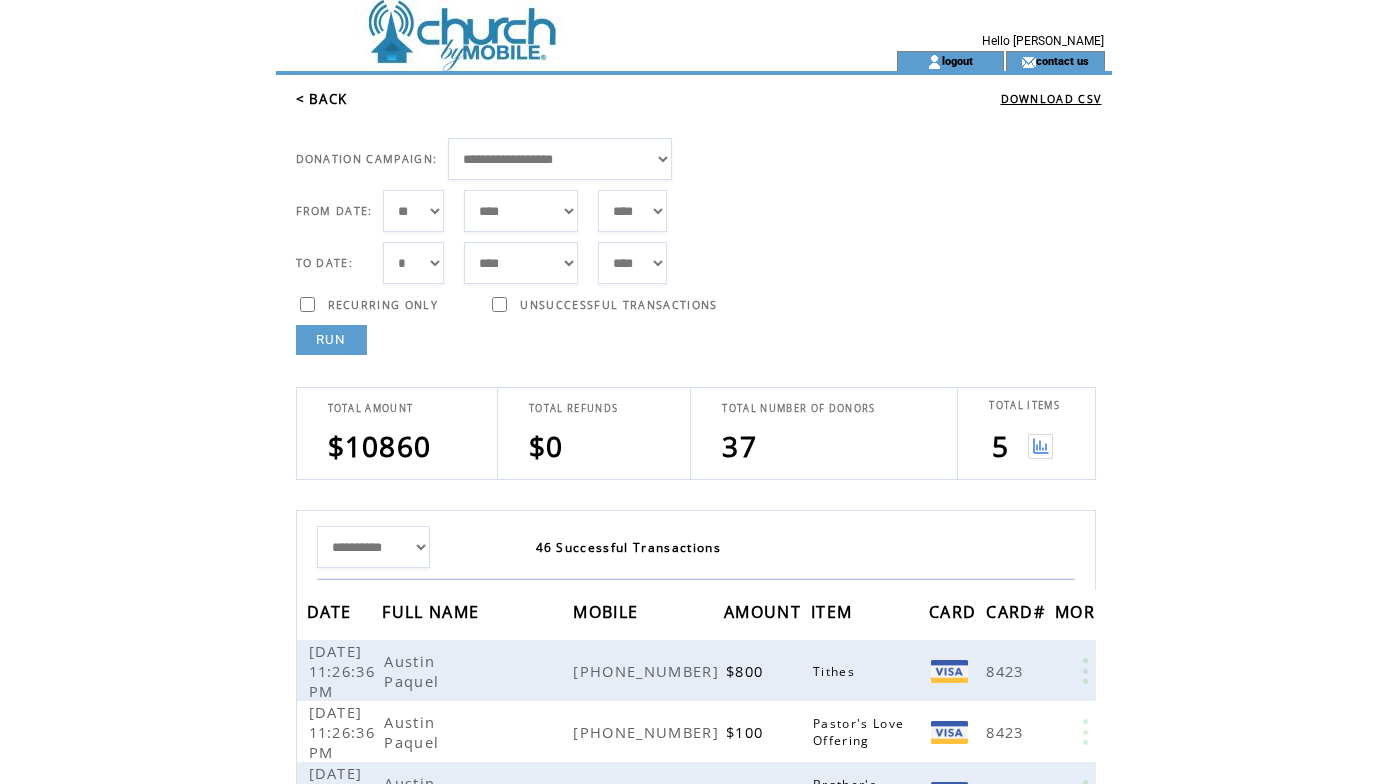 scroll, scrollTop: 0, scrollLeft: 0, axis: both 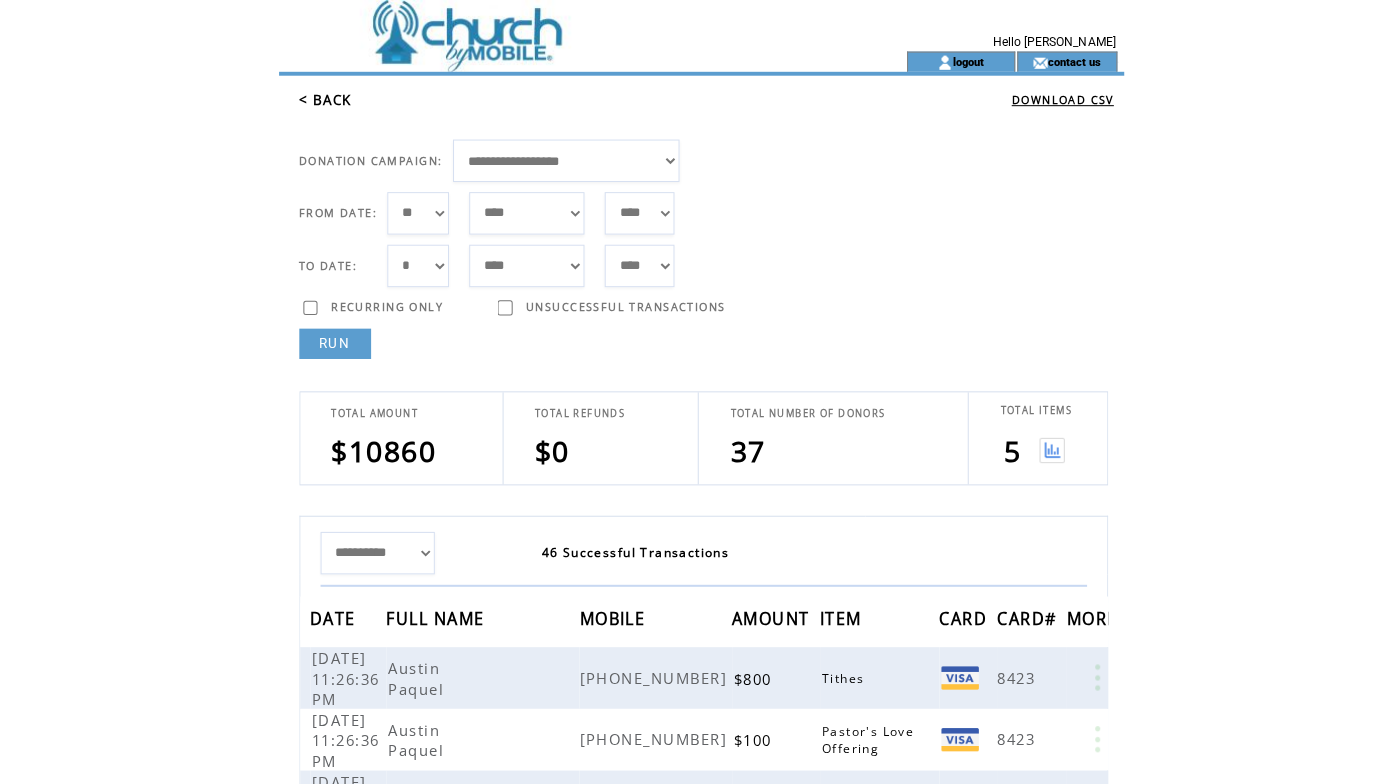 select on "*" 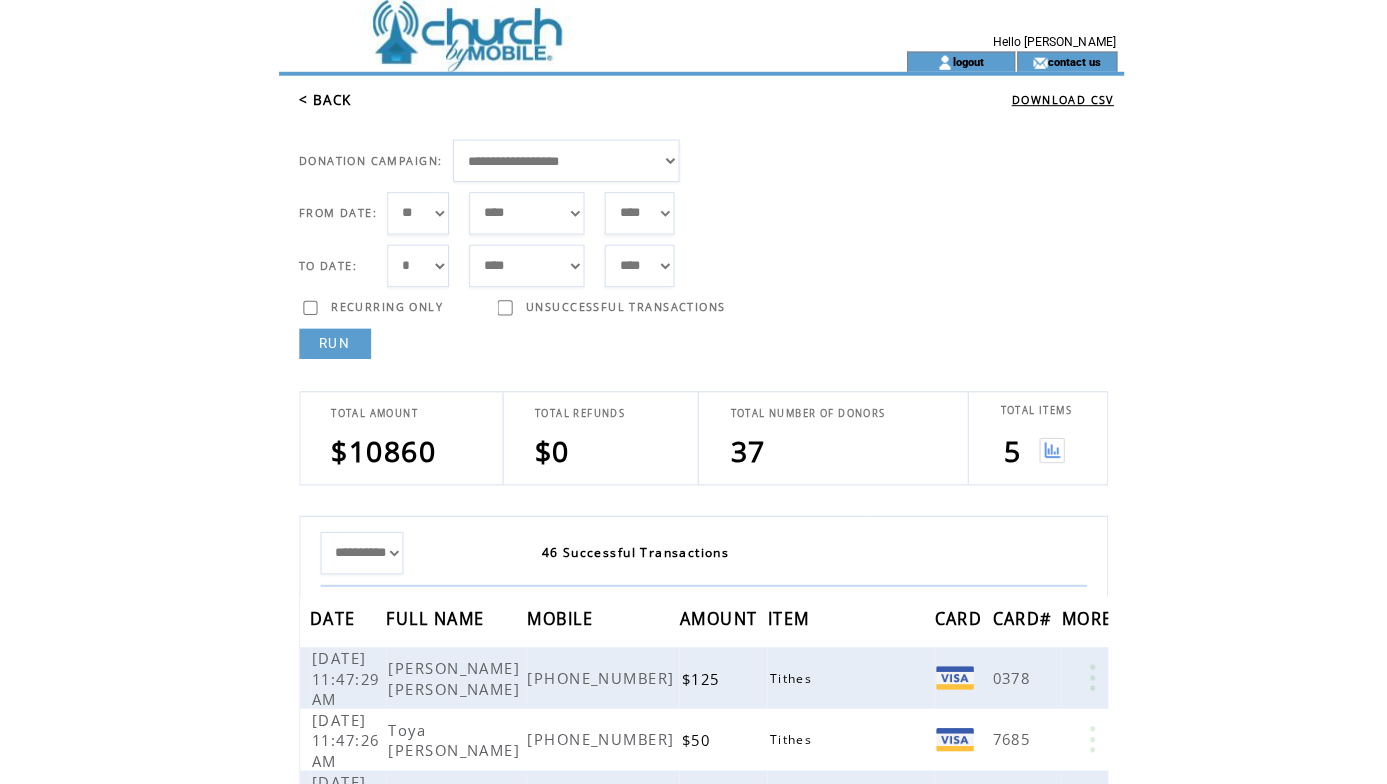 select on "*" 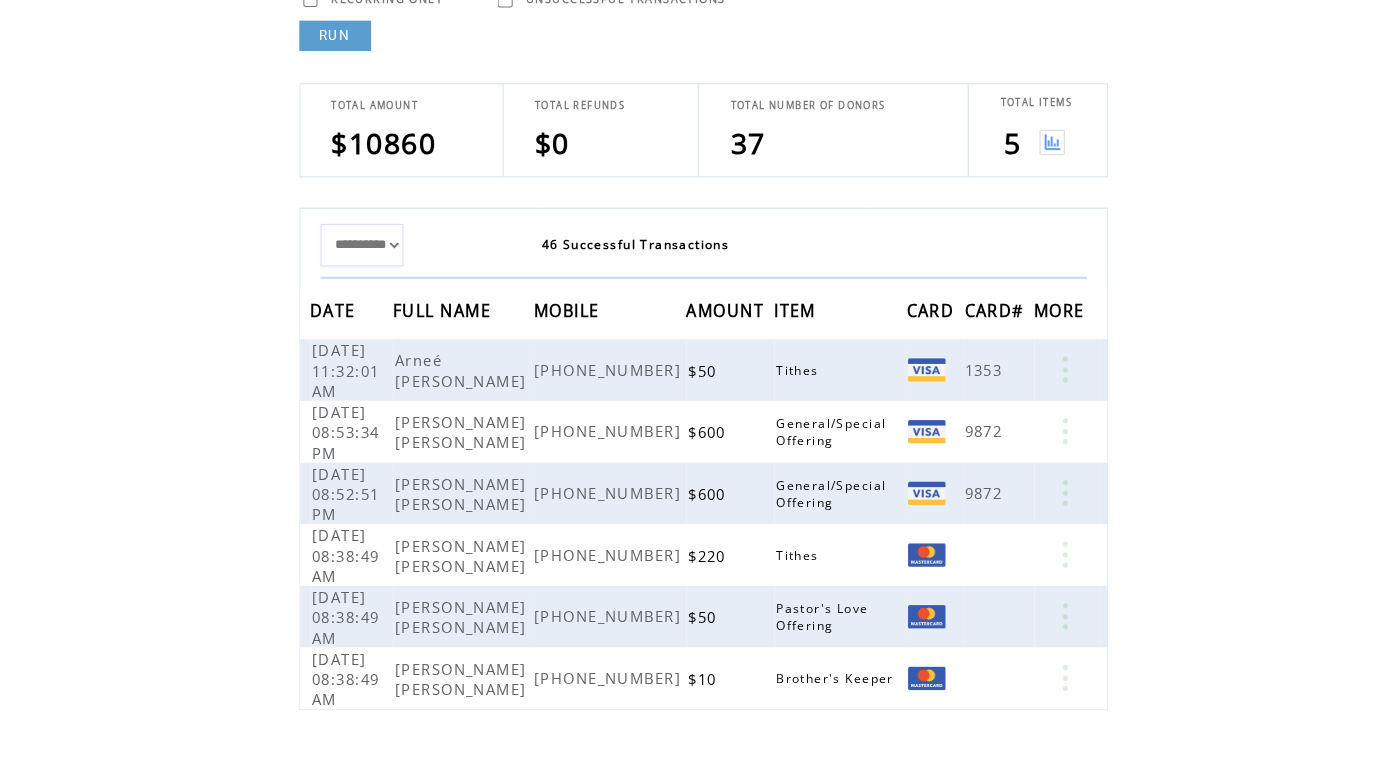 scroll, scrollTop: 357, scrollLeft: 0, axis: vertical 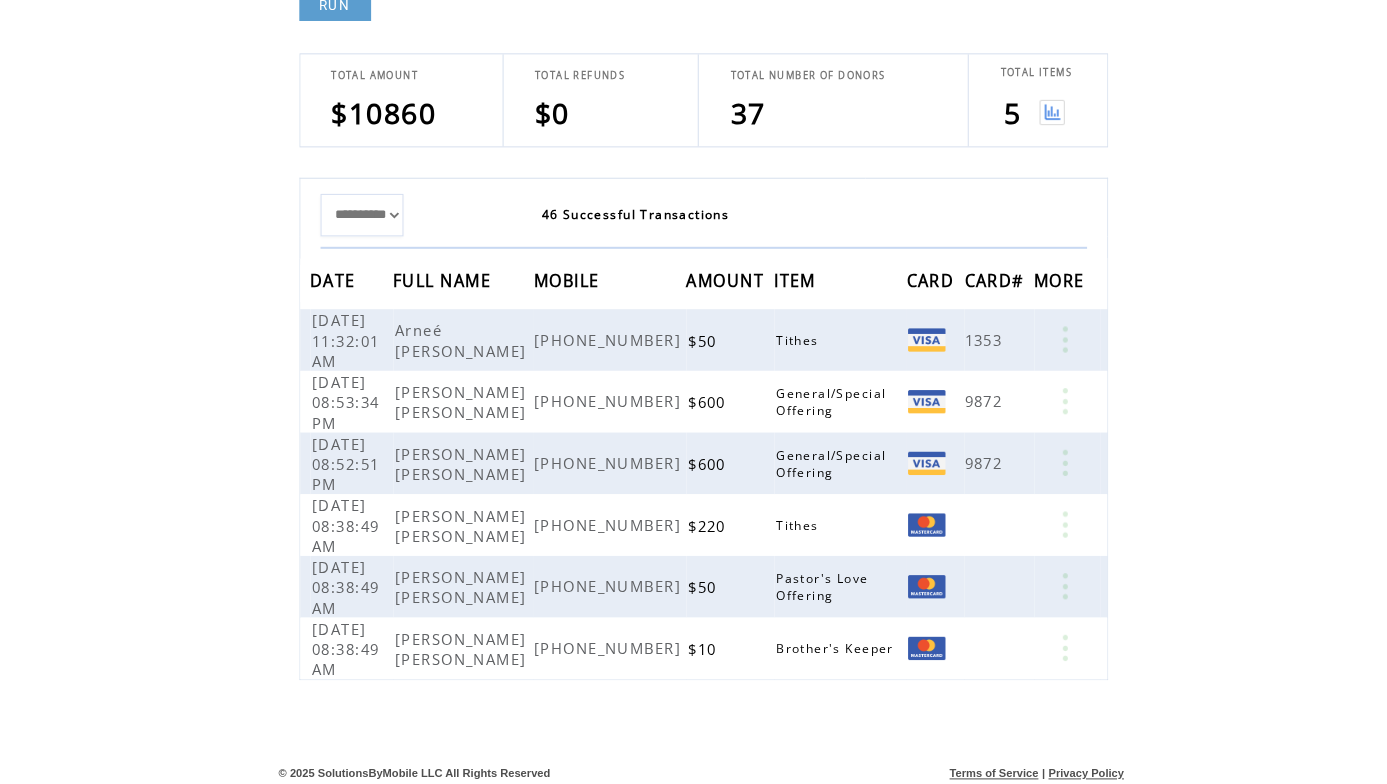click at bounding box center [1040, 114] 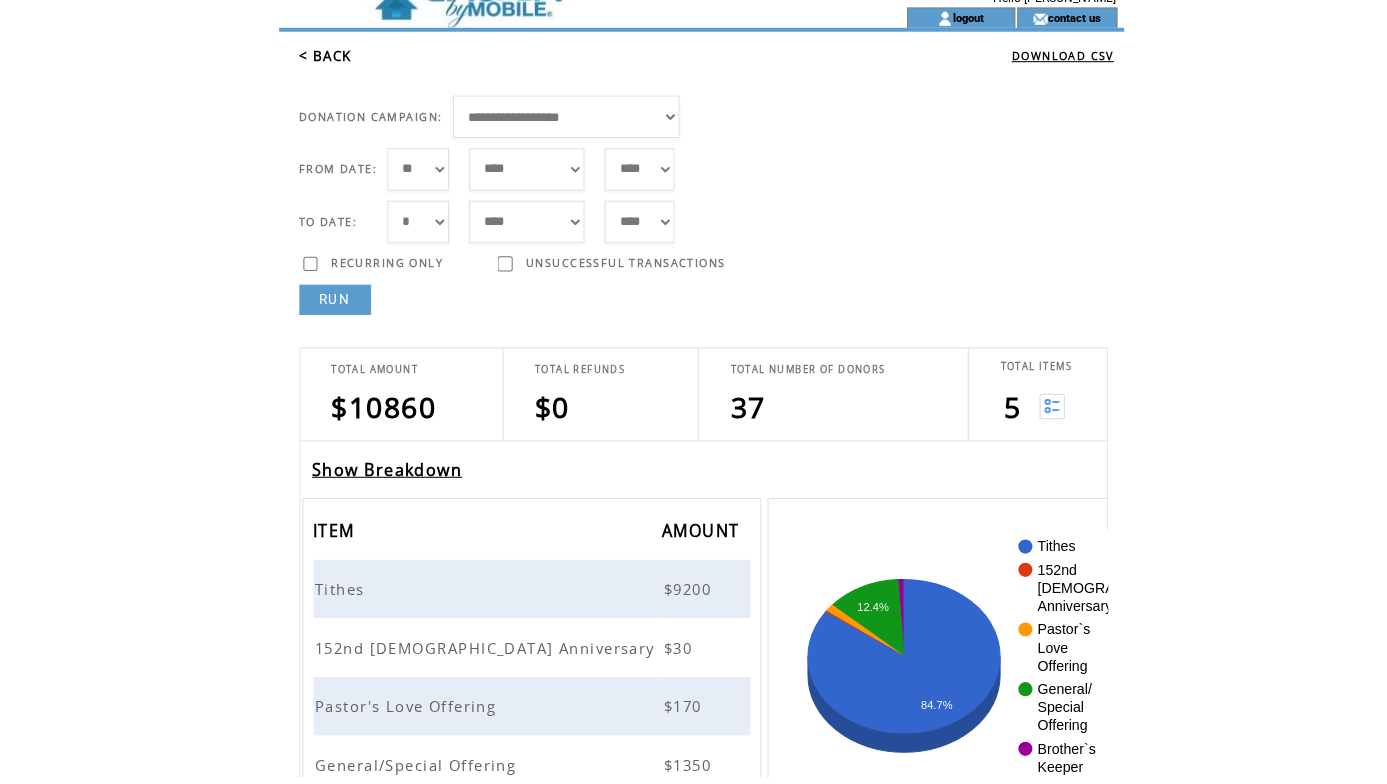 scroll, scrollTop: 40, scrollLeft: 0, axis: vertical 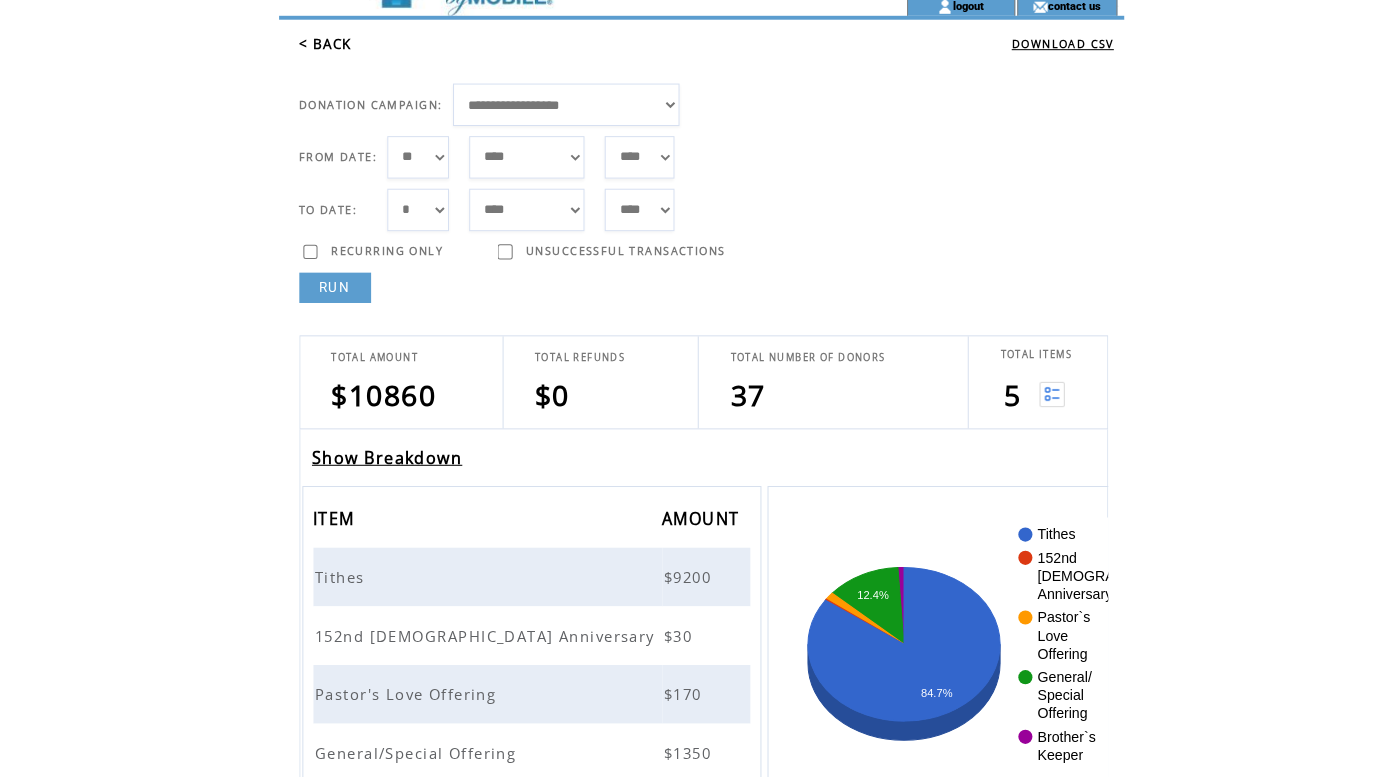 click on "Tithes" at bounding box center [339, 586] 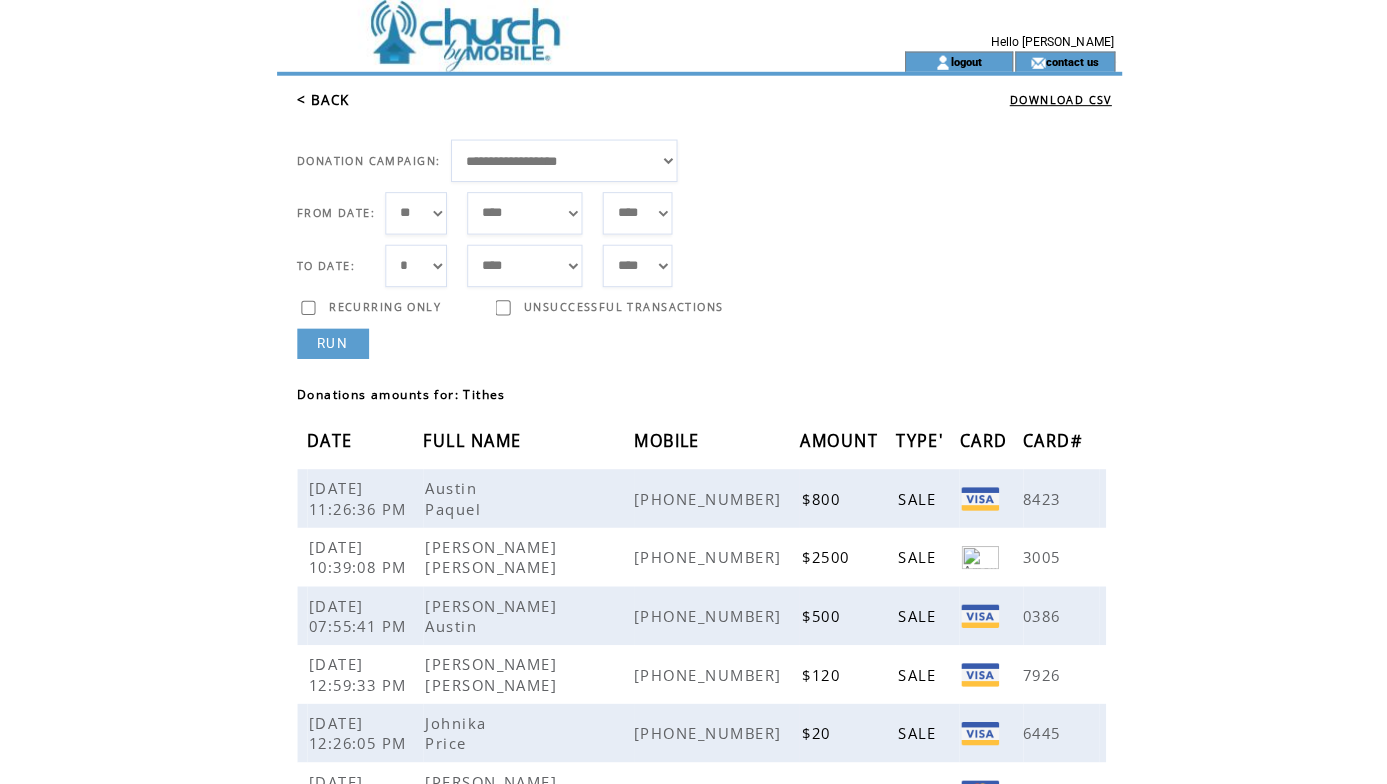 scroll, scrollTop: 0, scrollLeft: 0, axis: both 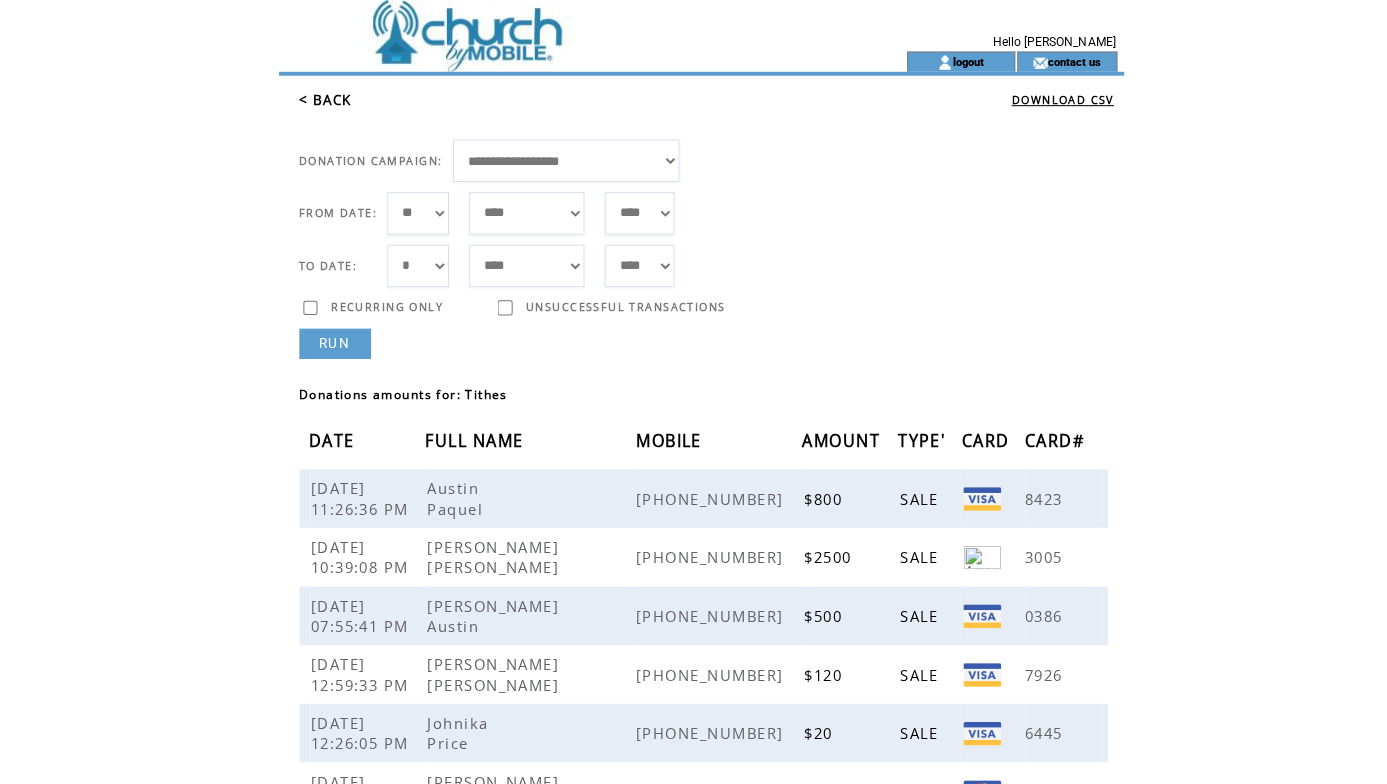 click on "< BACK" at bounding box center (322, 99) 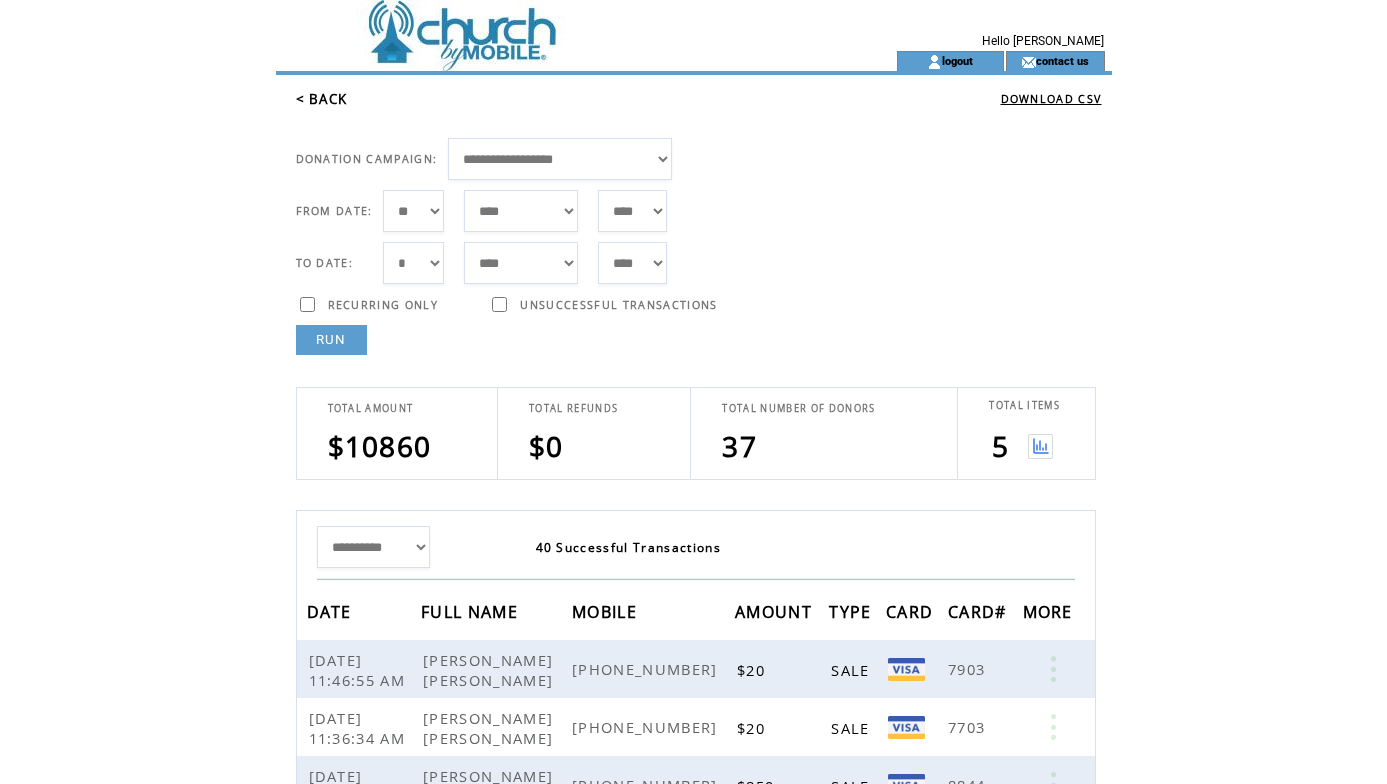 scroll, scrollTop: 0, scrollLeft: 0, axis: both 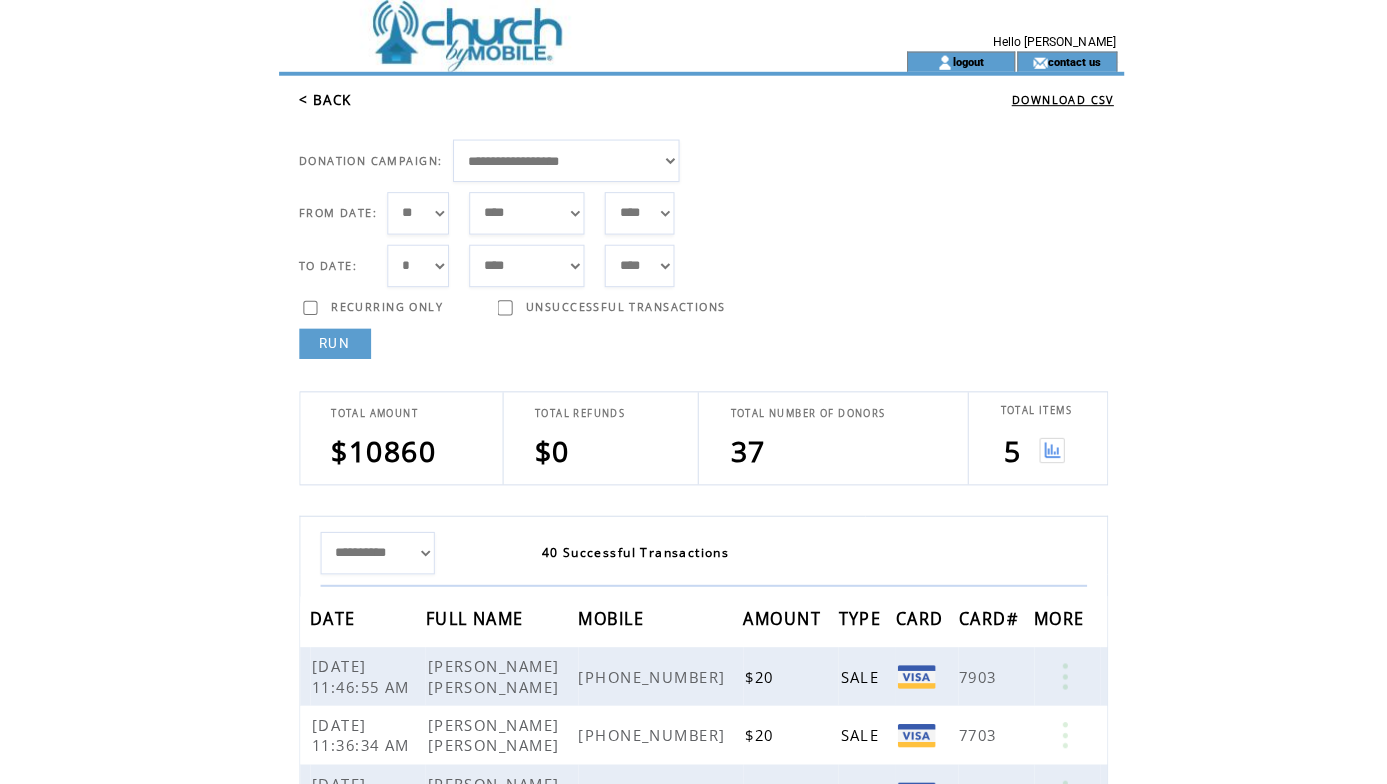 click at bounding box center (1040, 445) 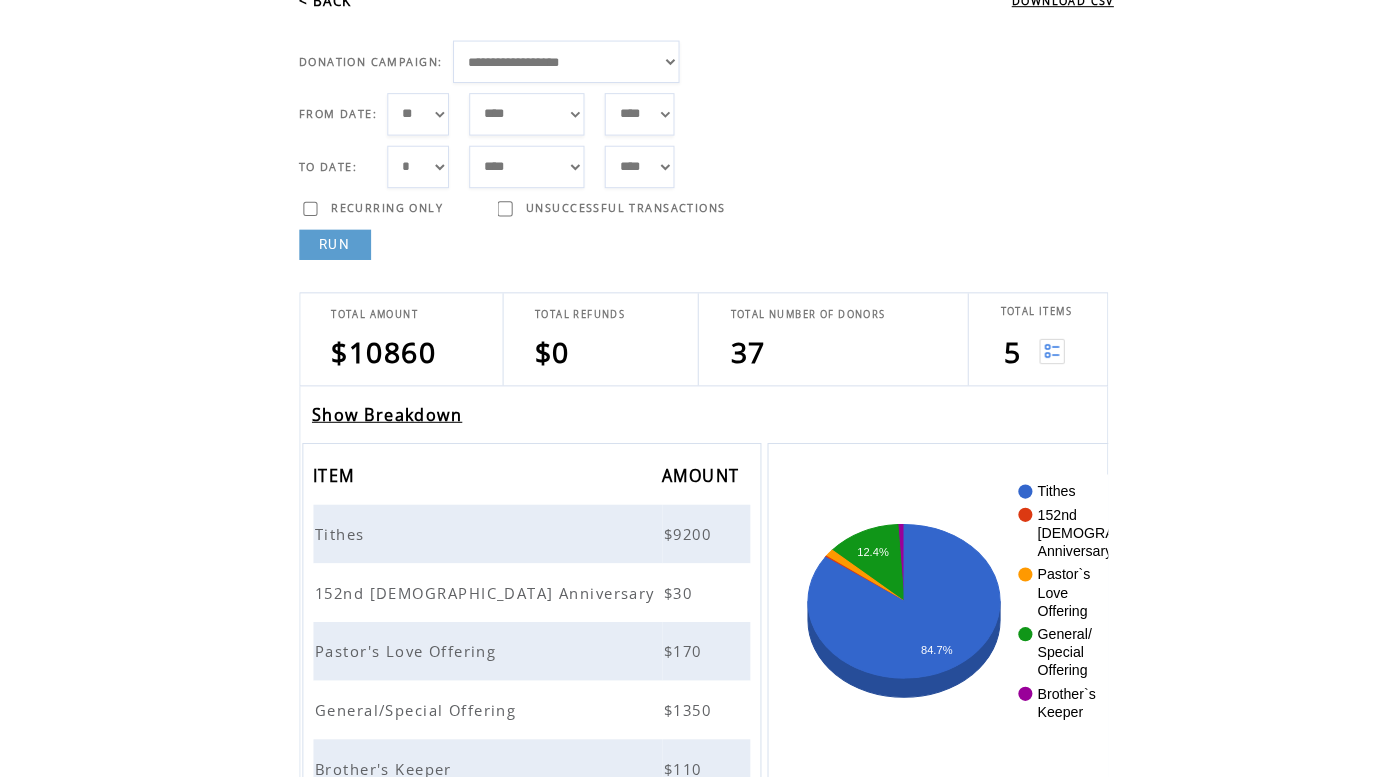 scroll, scrollTop: 143, scrollLeft: 0, axis: vertical 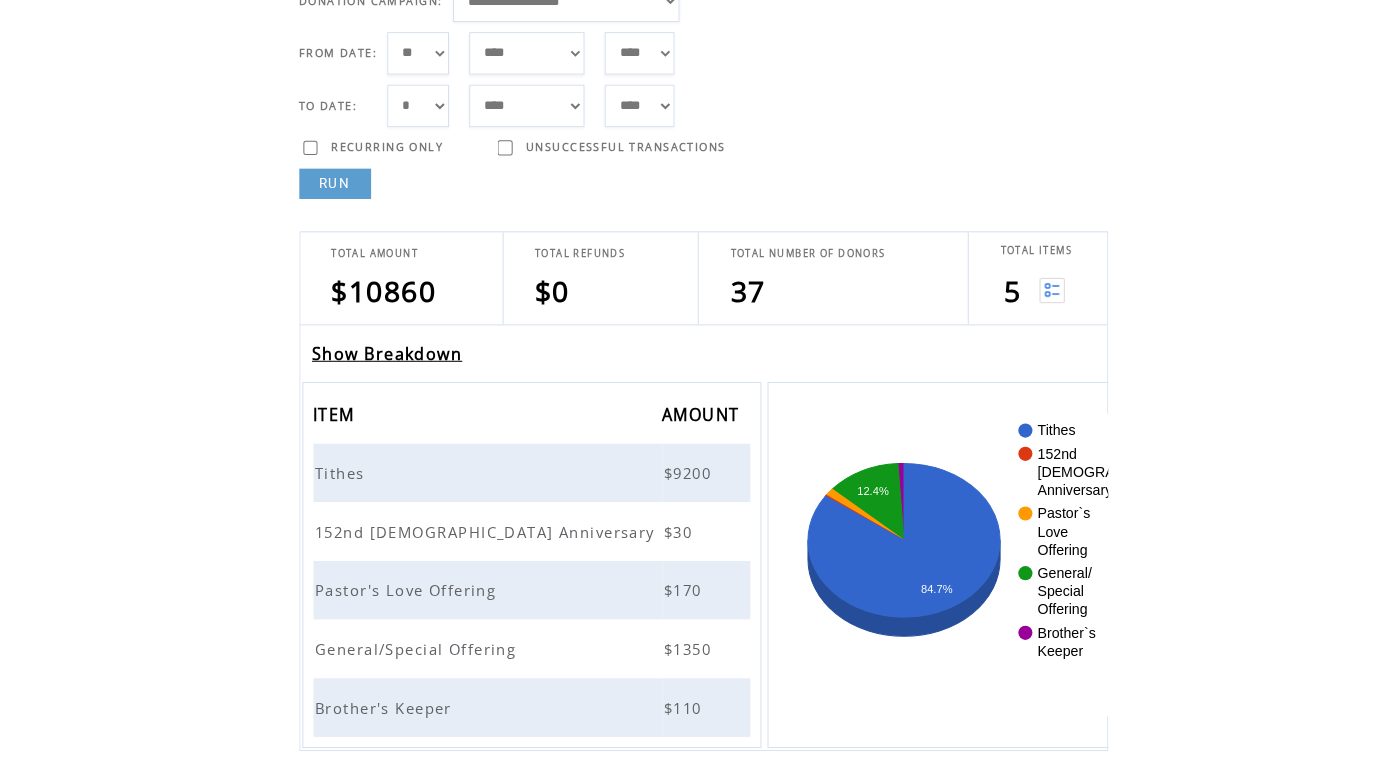 click on "152nd Church Anniversary" at bounding box center [482, 541] 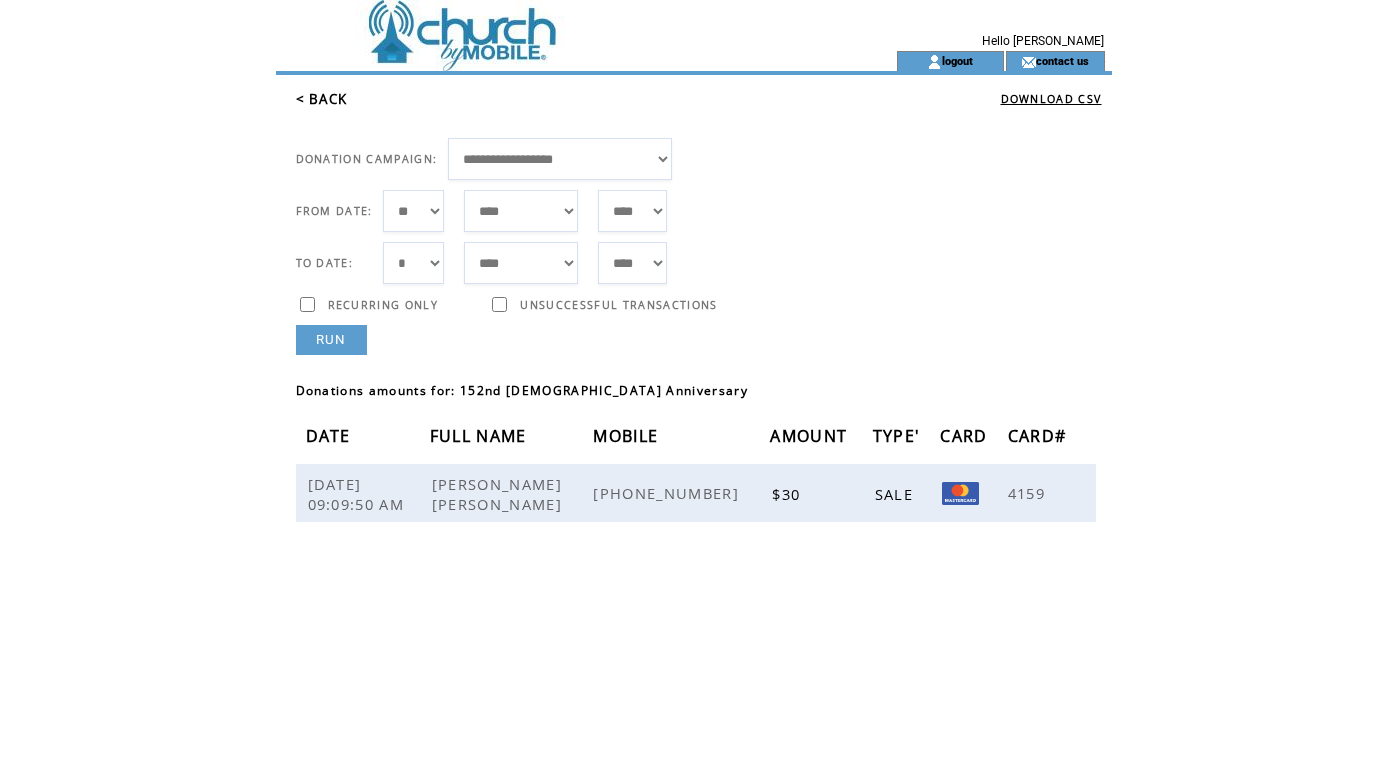 scroll, scrollTop: 0, scrollLeft: 0, axis: both 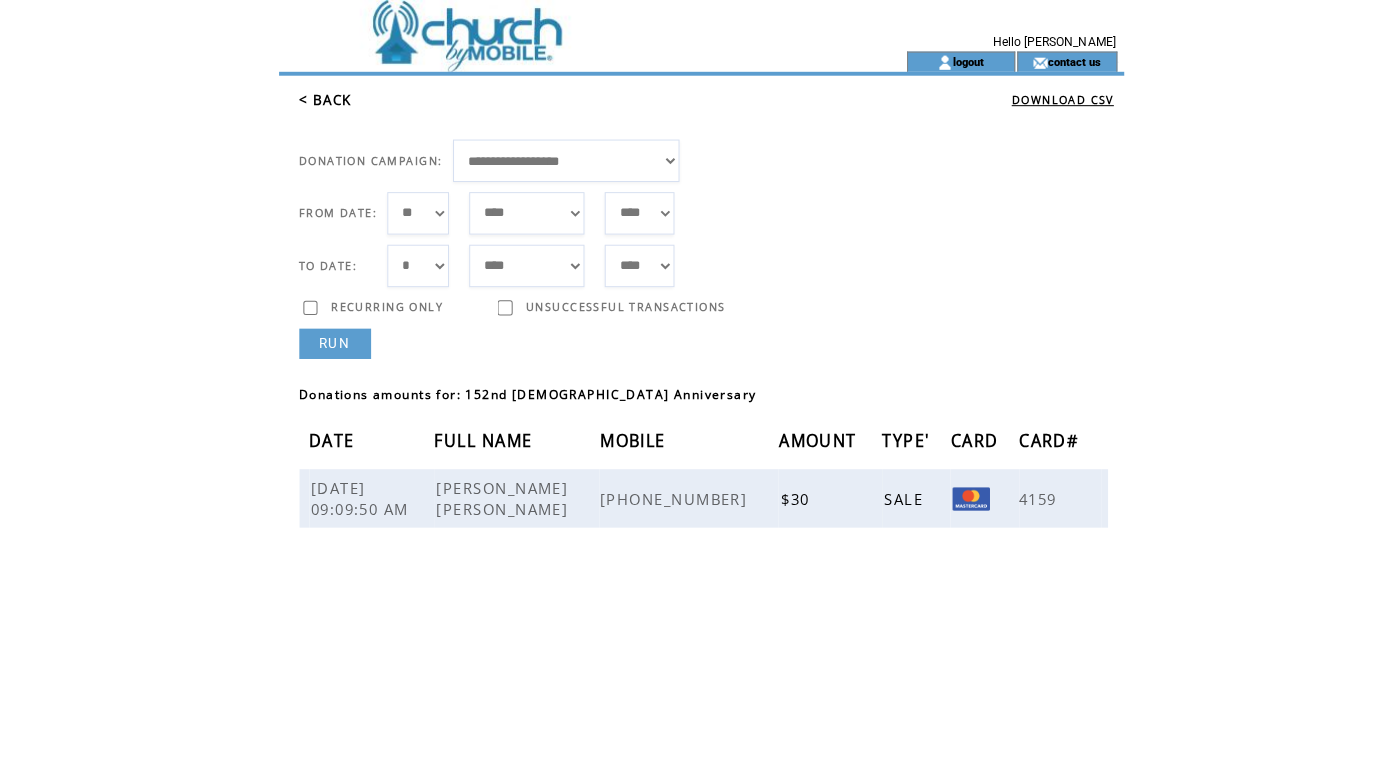 click on "< BACK" at bounding box center (322, 99) 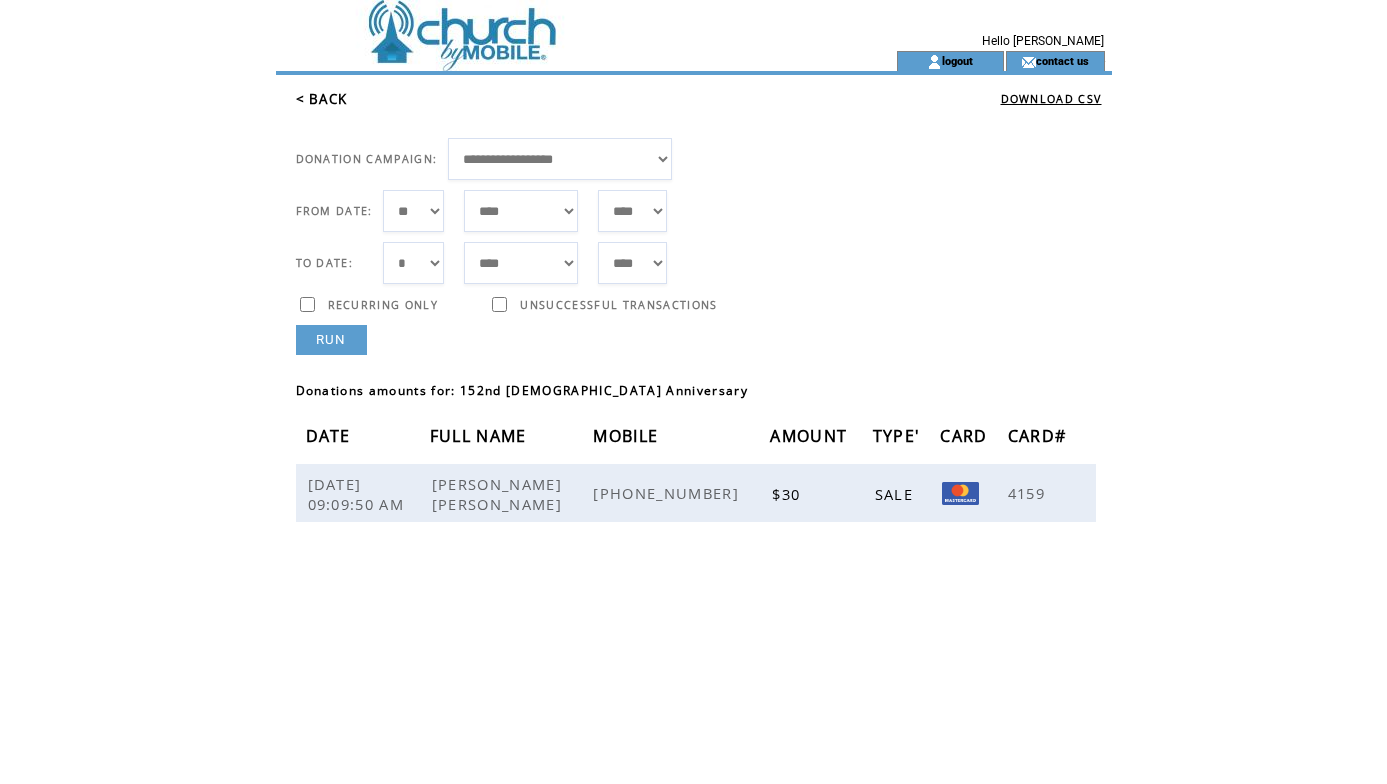 scroll, scrollTop: 0, scrollLeft: 0, axis: both 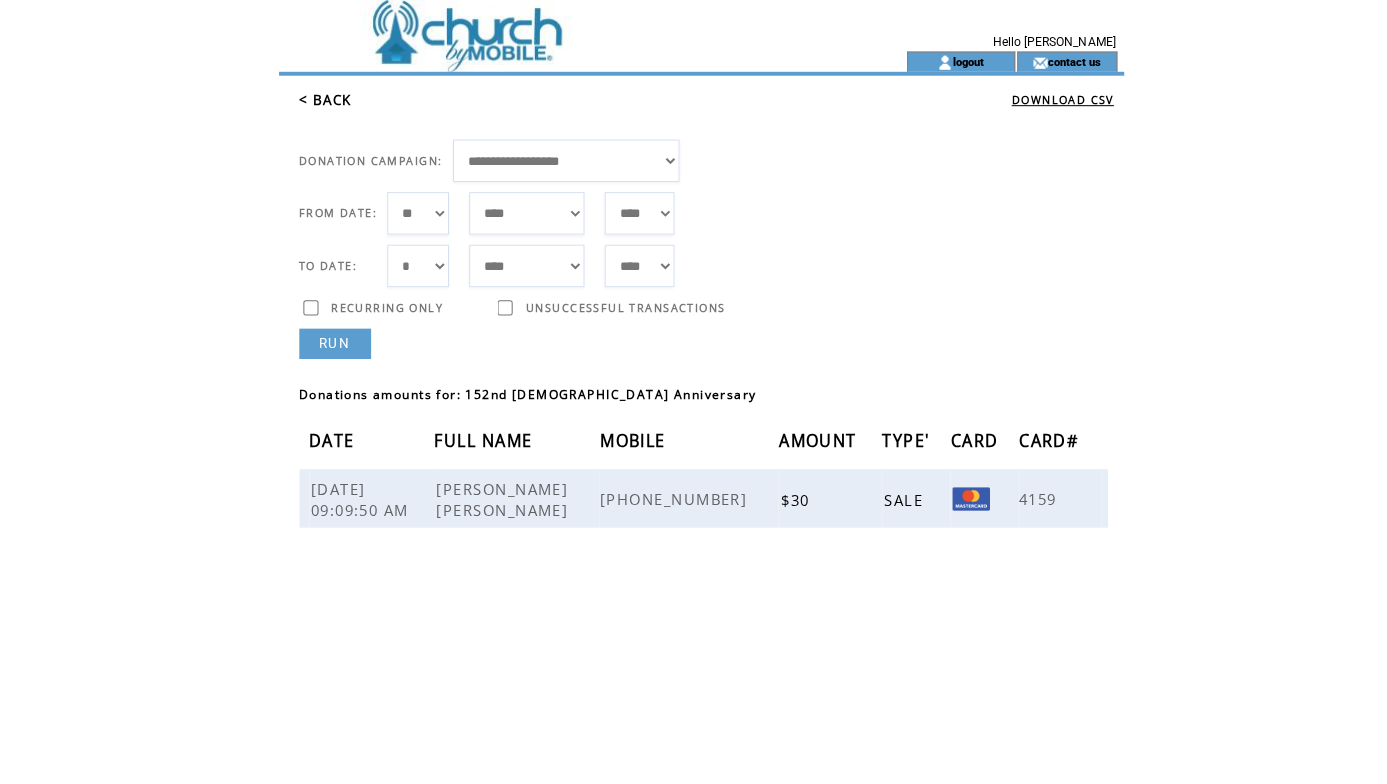 click on "< BACK" at bounding box center [322, 99] 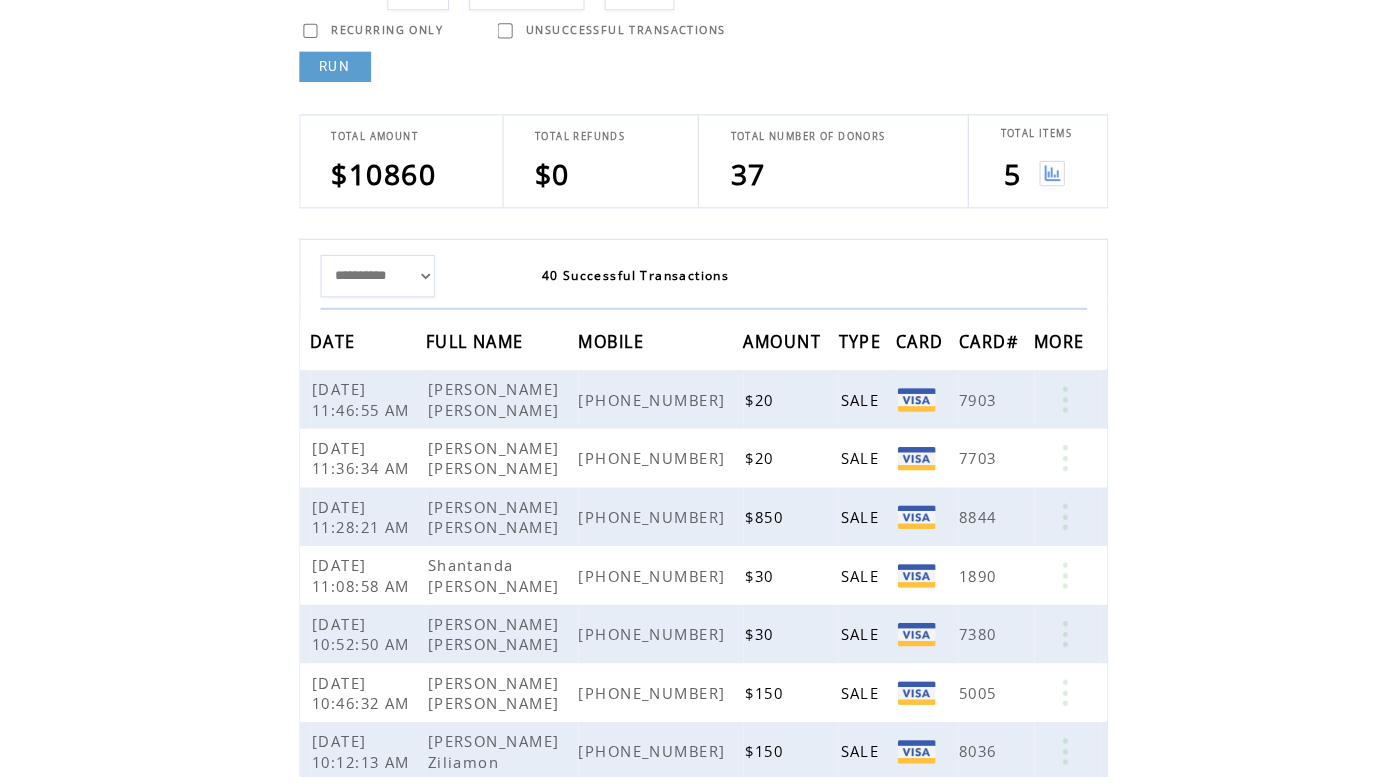 scroll, scrollTop: 353, scrollLeft: 0, axis: vertical 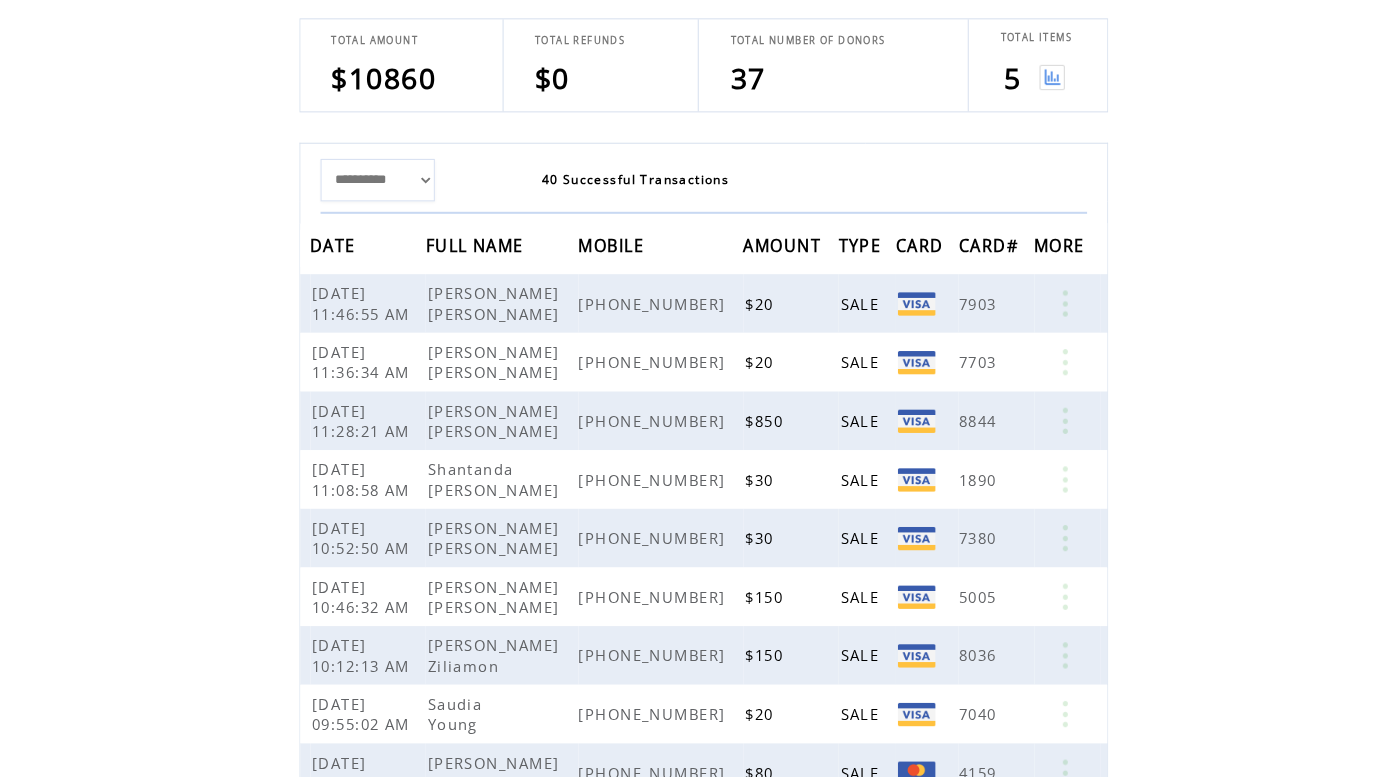 click at bounding box center (1040, 92) 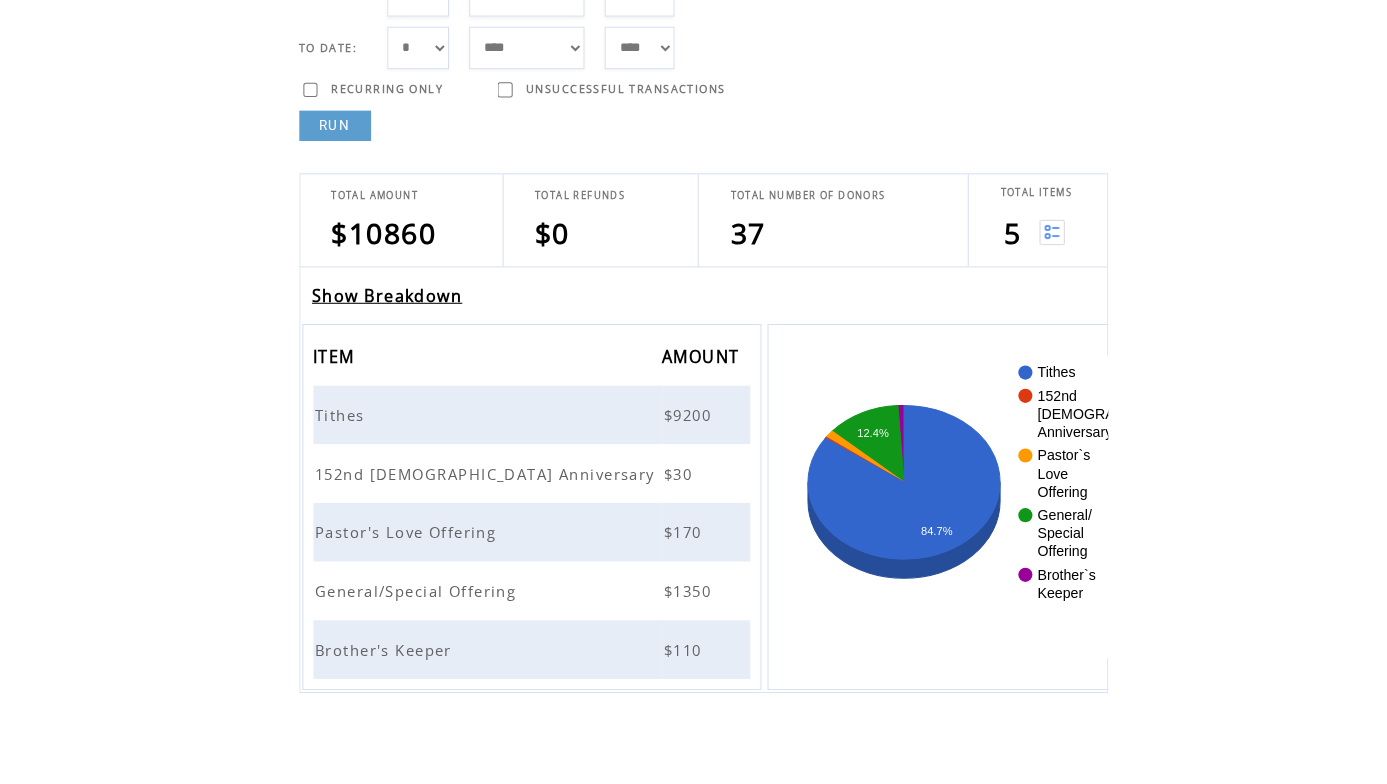scroll, scrollTop: 234, scrollLeft: 0, axis: vertical 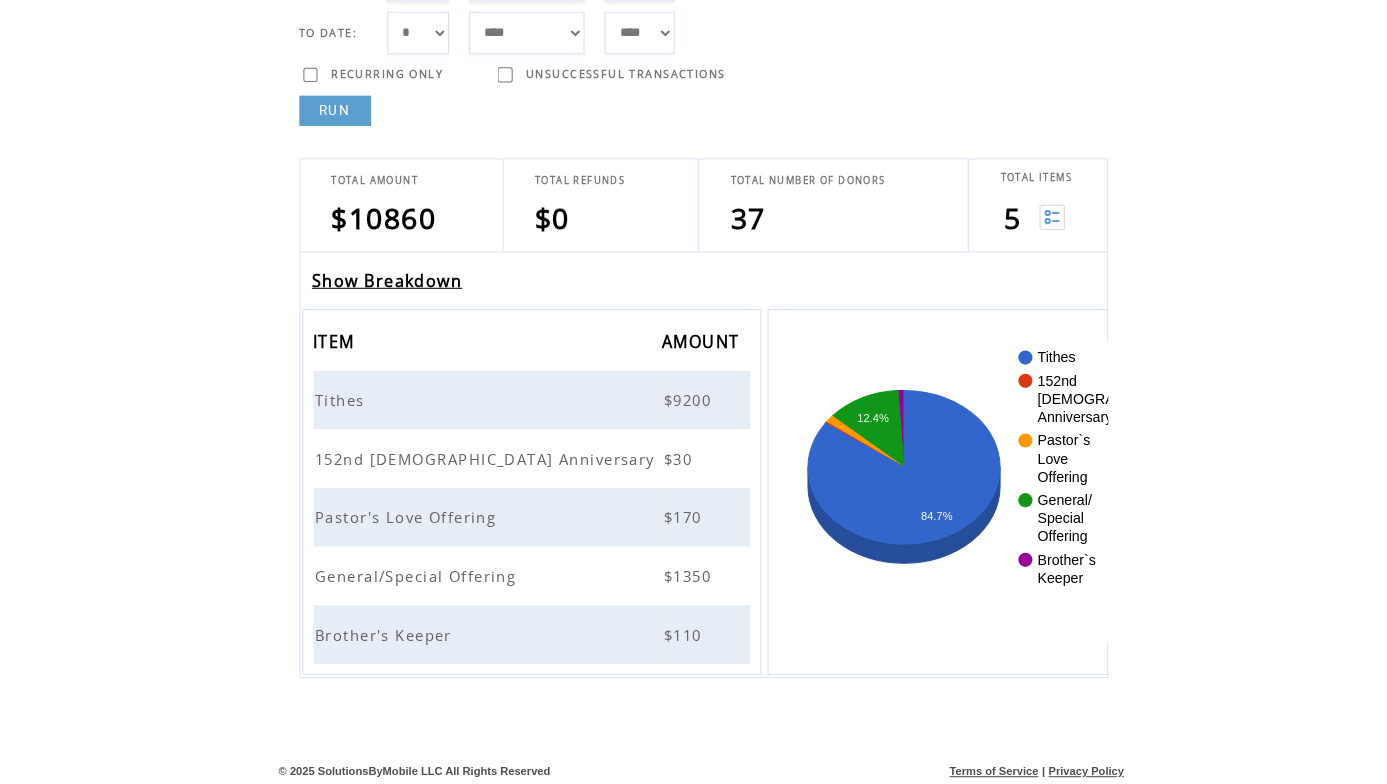 click on "Pastor's Love Offering" at bounding box center (404, 517) 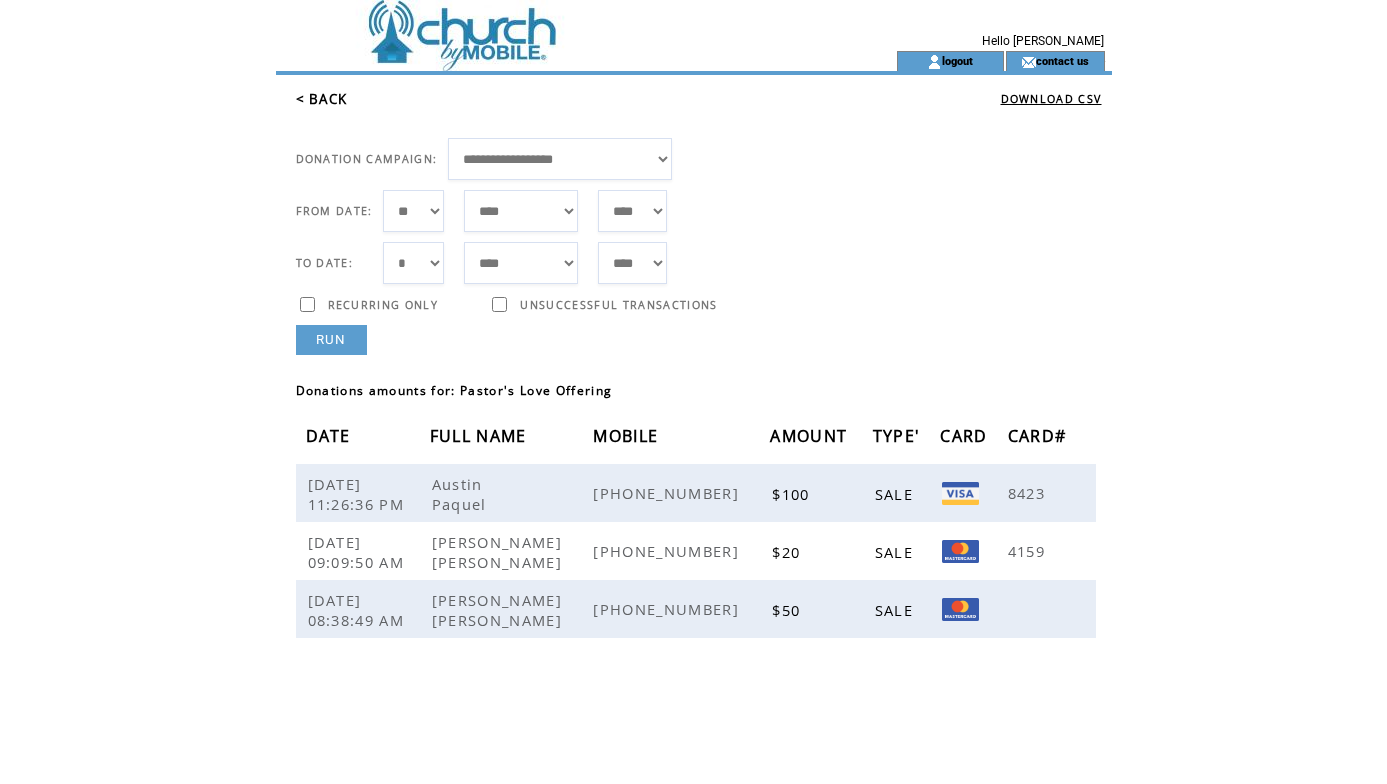 scroll, scrollTop: 0, scrollLeft: 0, axis: both 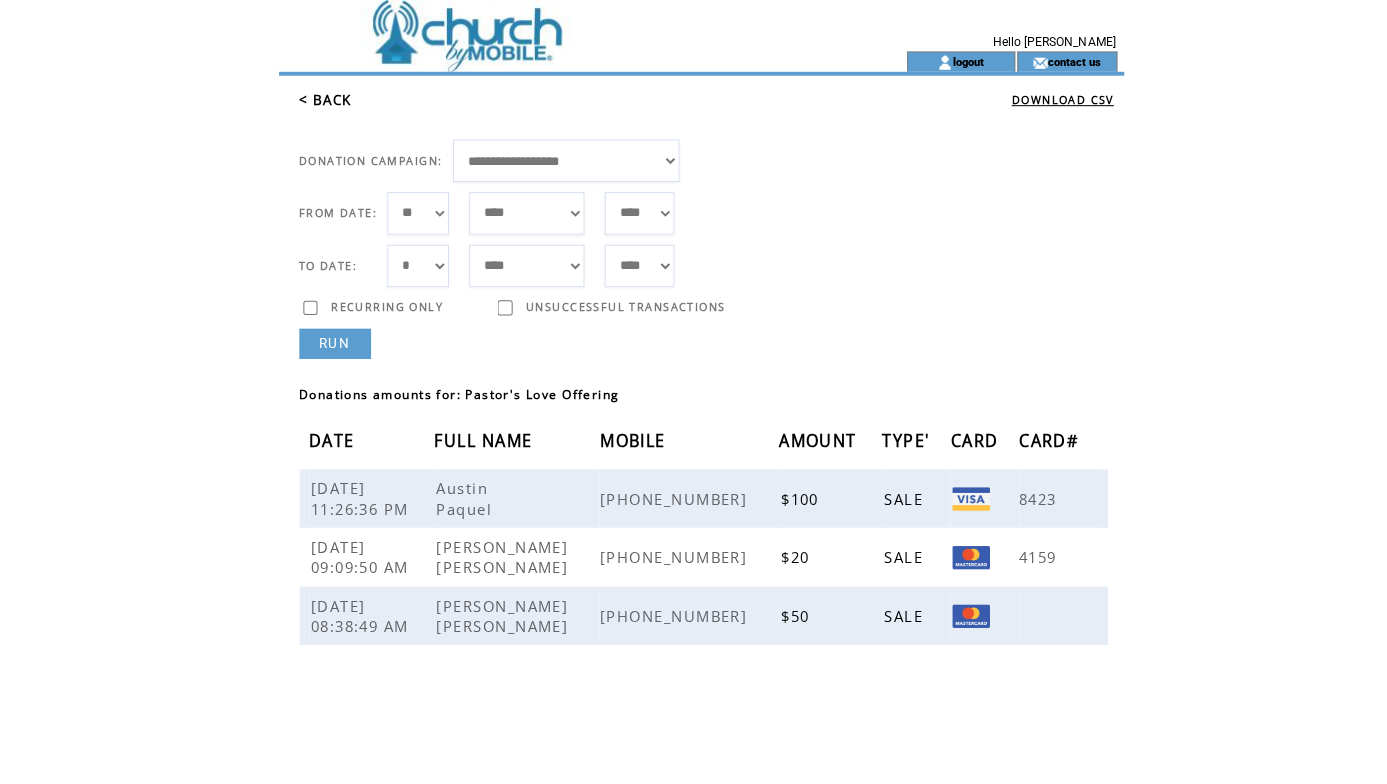 click on "< BACK" at bounding box center (322, 99) 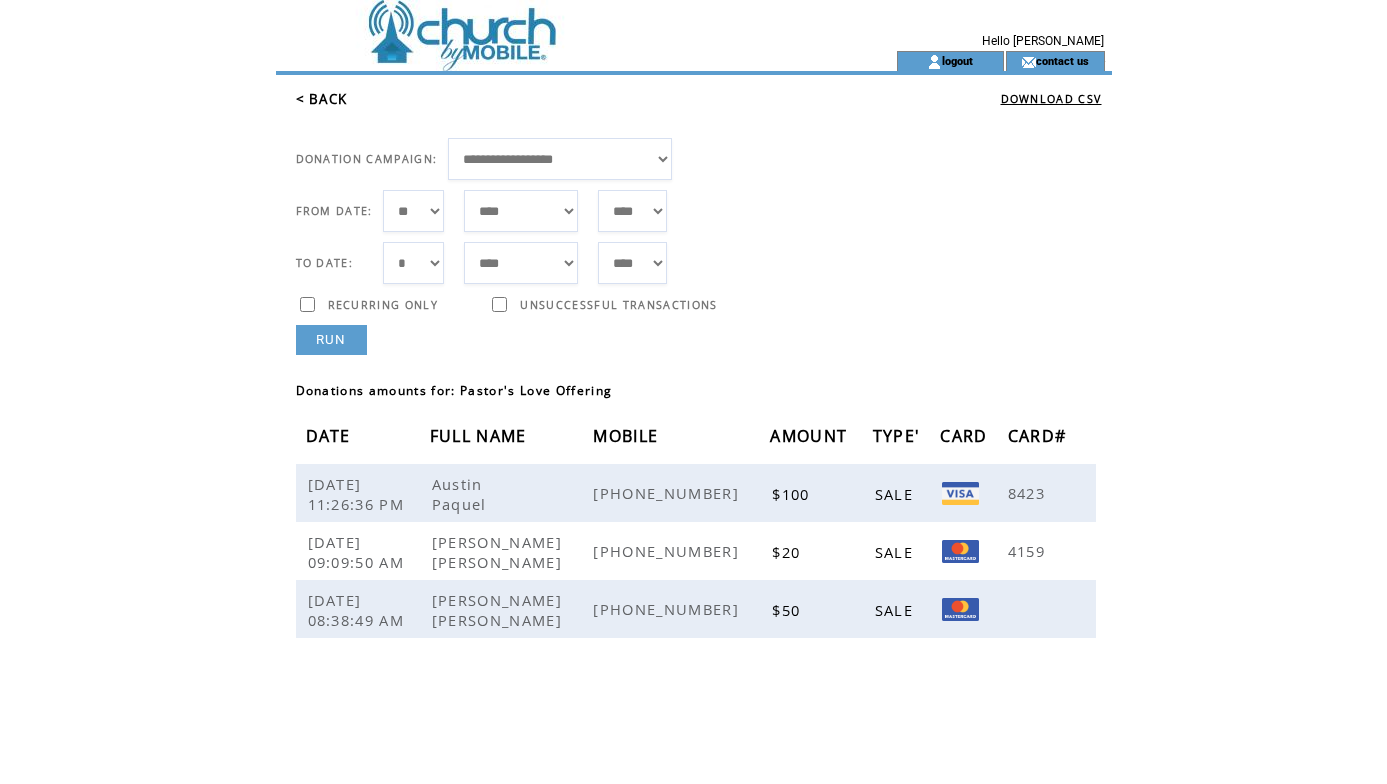 scroll, scrollTop: 0, scrollLeft: 0, axis: both 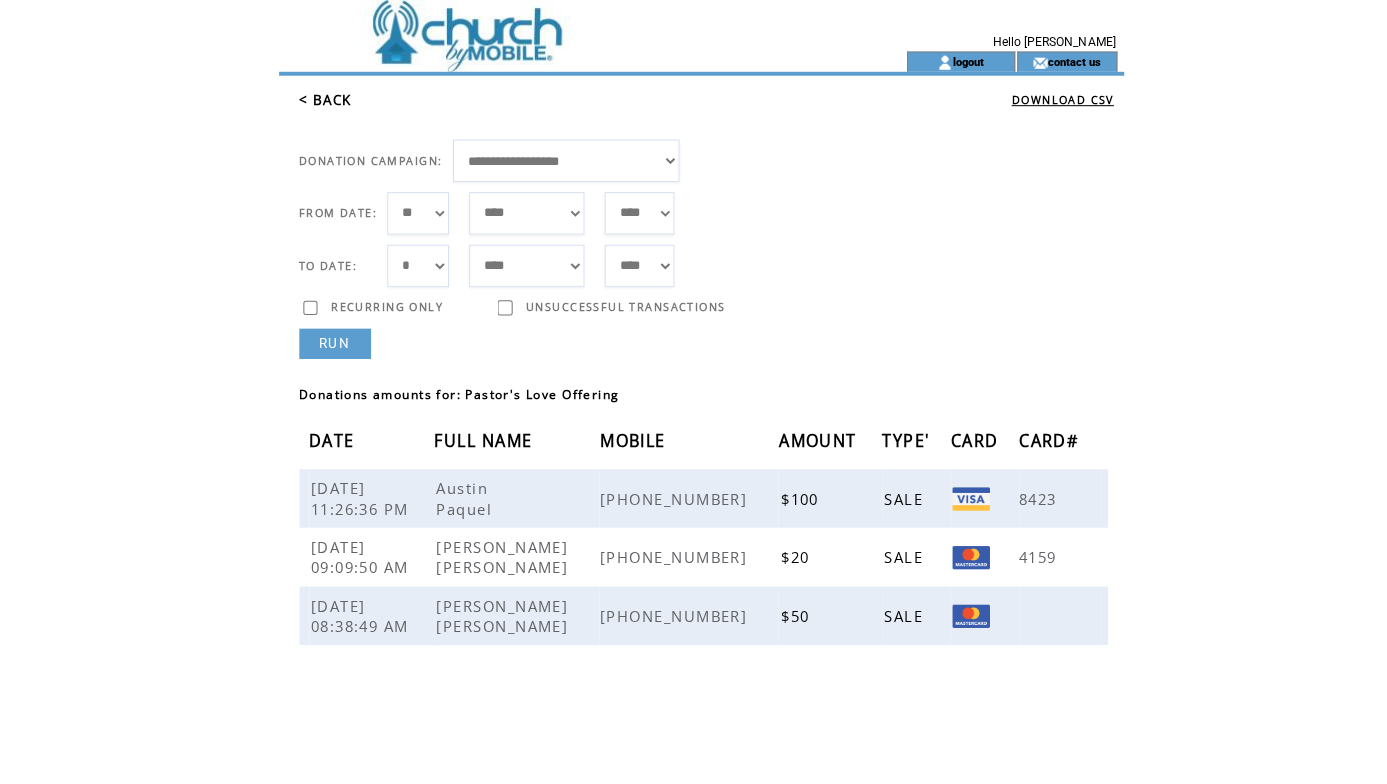 click on "< BACK" at bounding box center [322, 99] 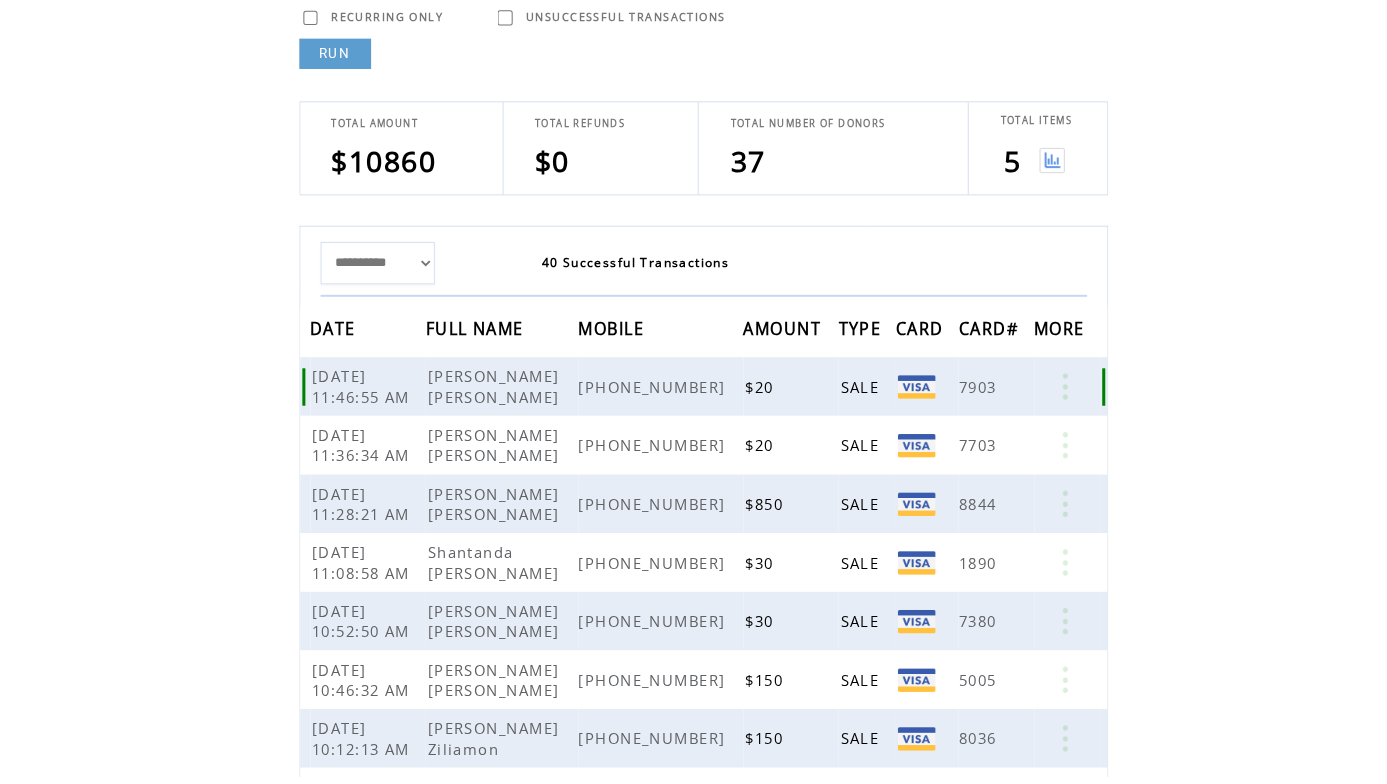 scroll, scrollTop: 273, scrollLeft: 0, axis: vertical 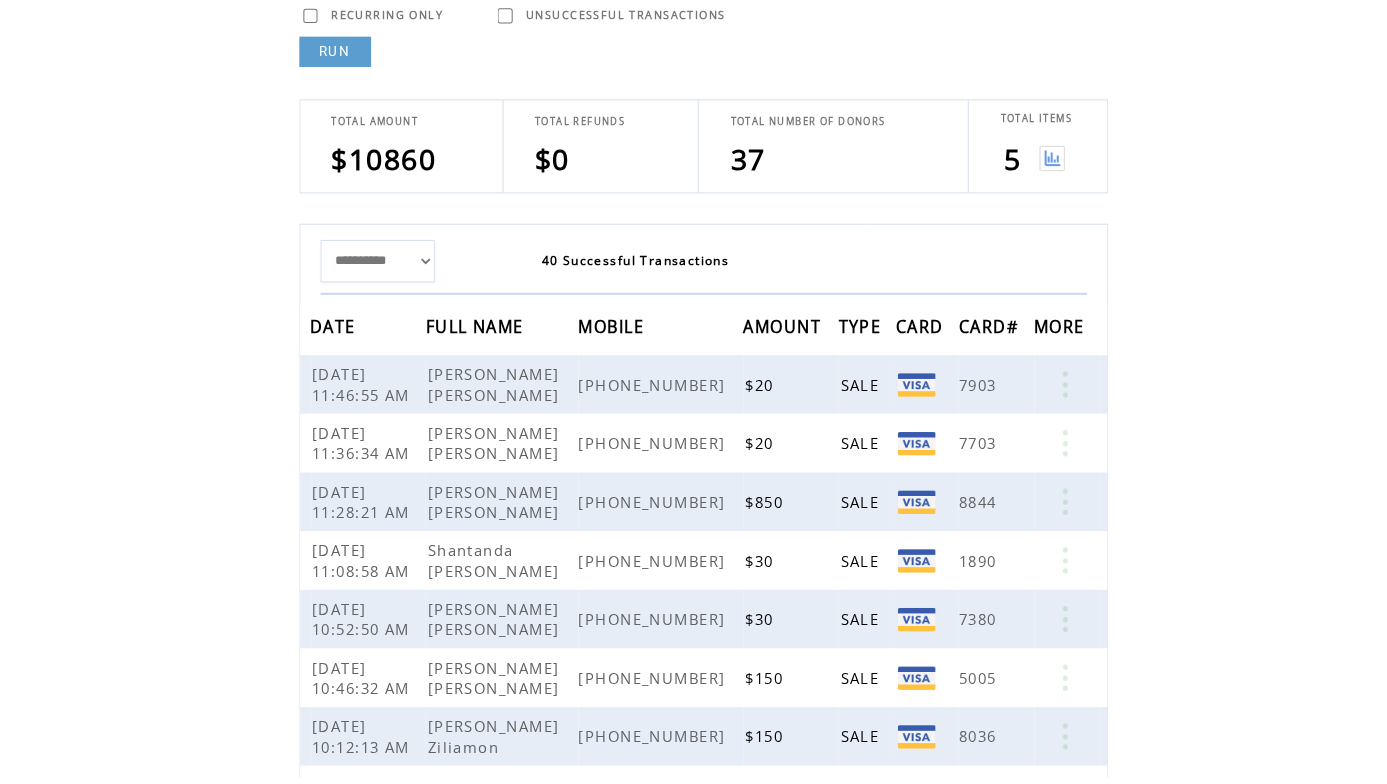 click at bounding box center (1040, 172) 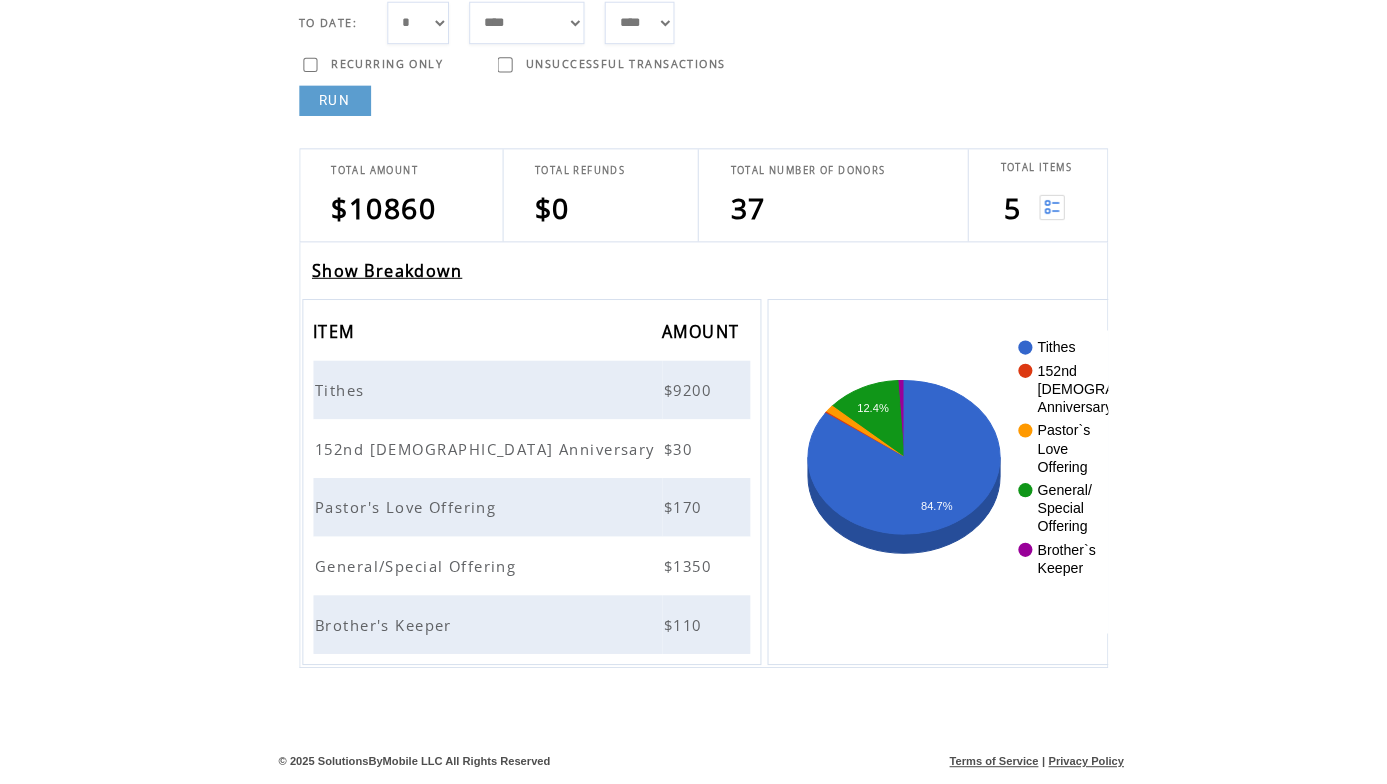 scroll, scrollTop: 234, scrollLeft: 0, axis: vertical 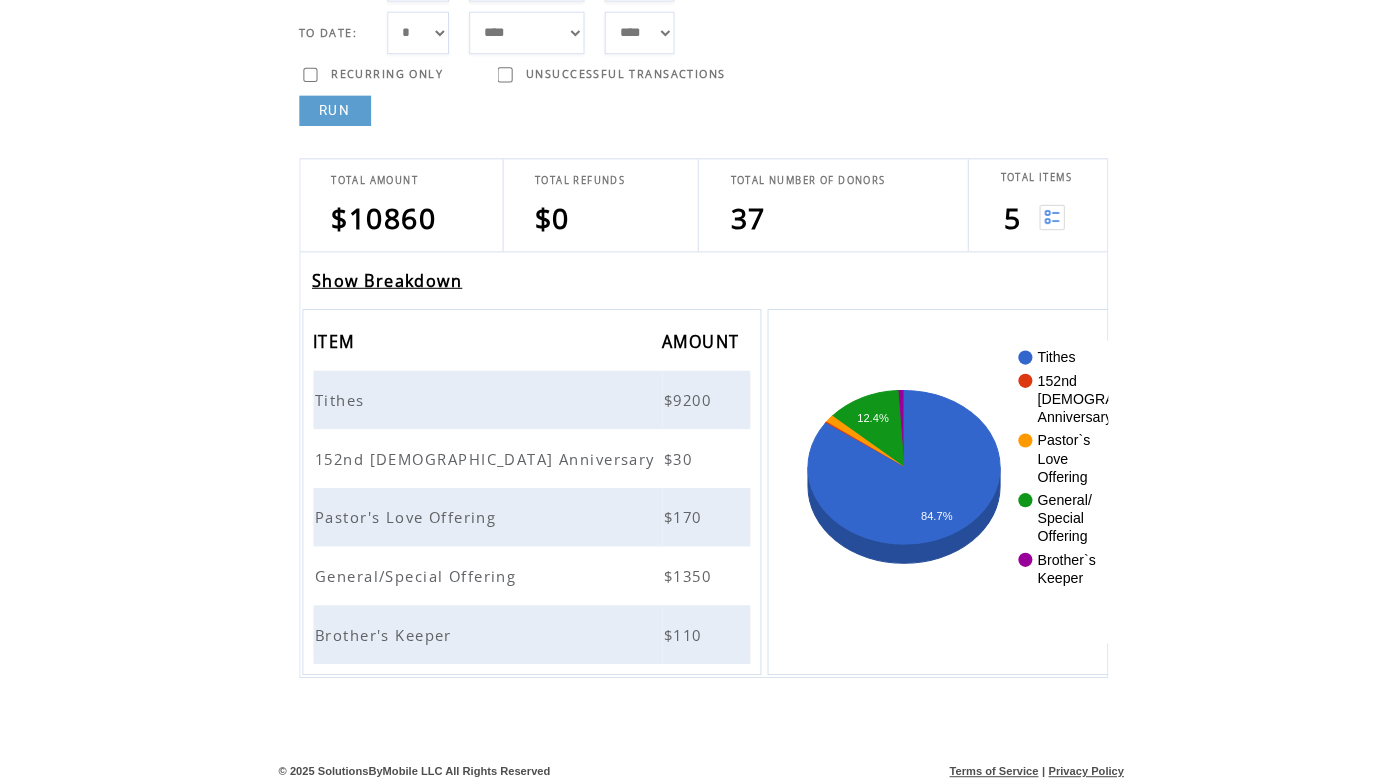 click on "General/Special Offering" at bounding box center [414, 575] 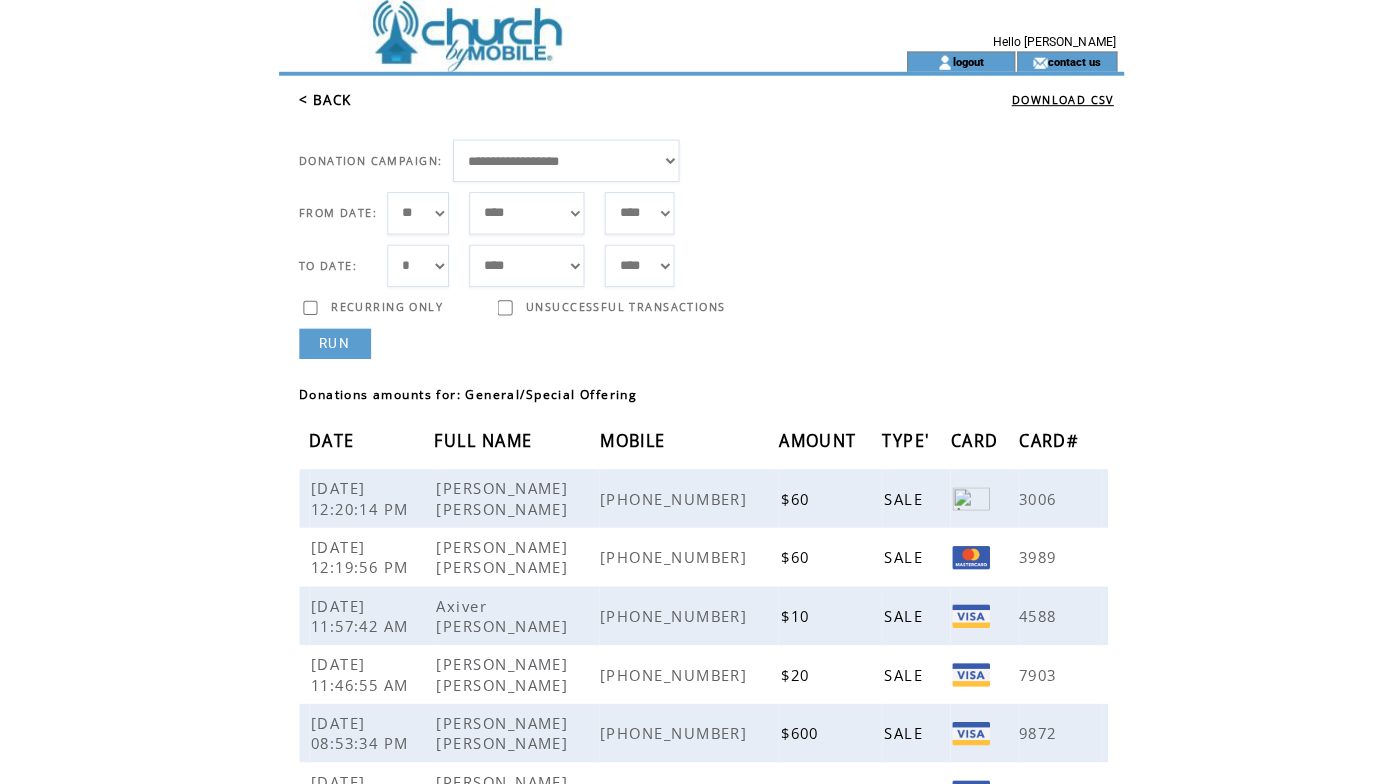 scroll, scrollTop: 0, scrollLeft: 0, axis: both 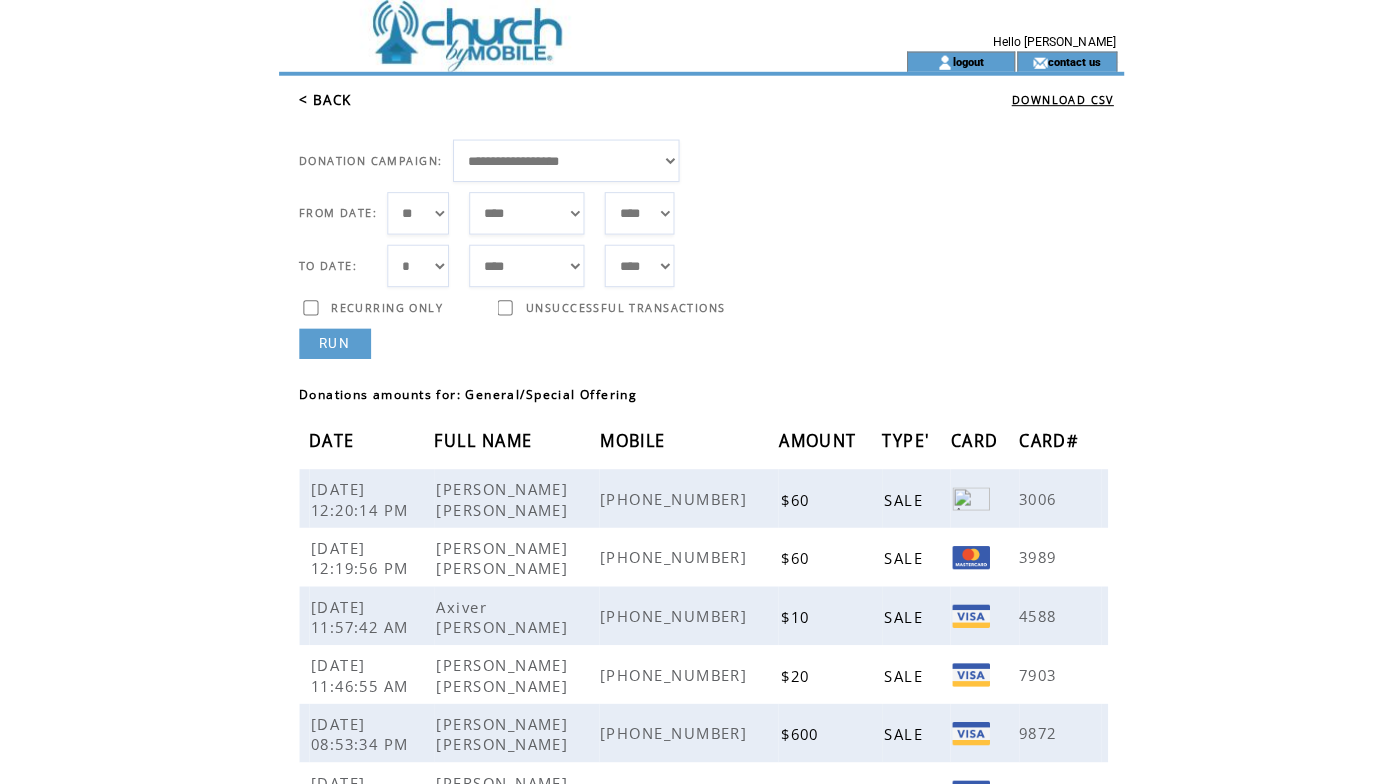 click on "< BACK" at bounding box center (322, 99) 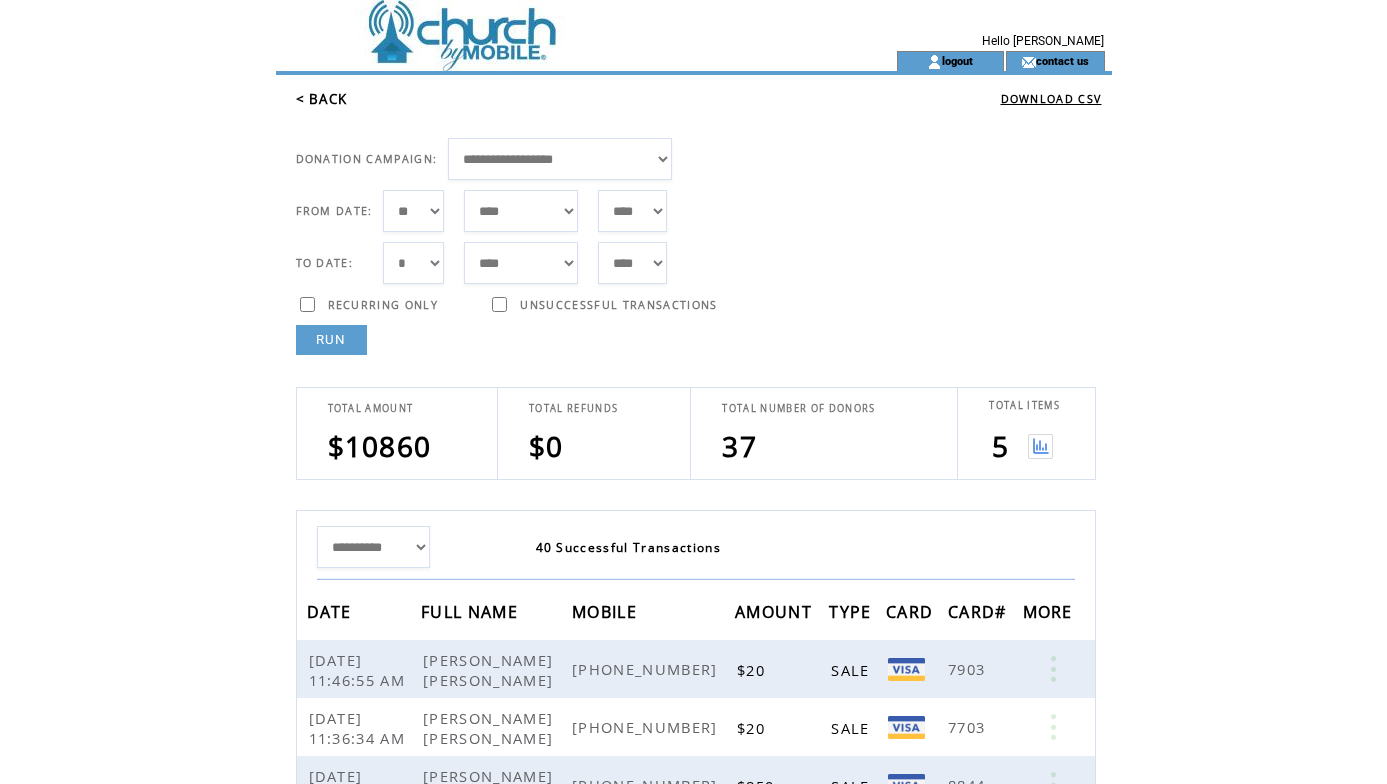 scroll, scrollTop: 0, scrollLeft: 0, axis: both 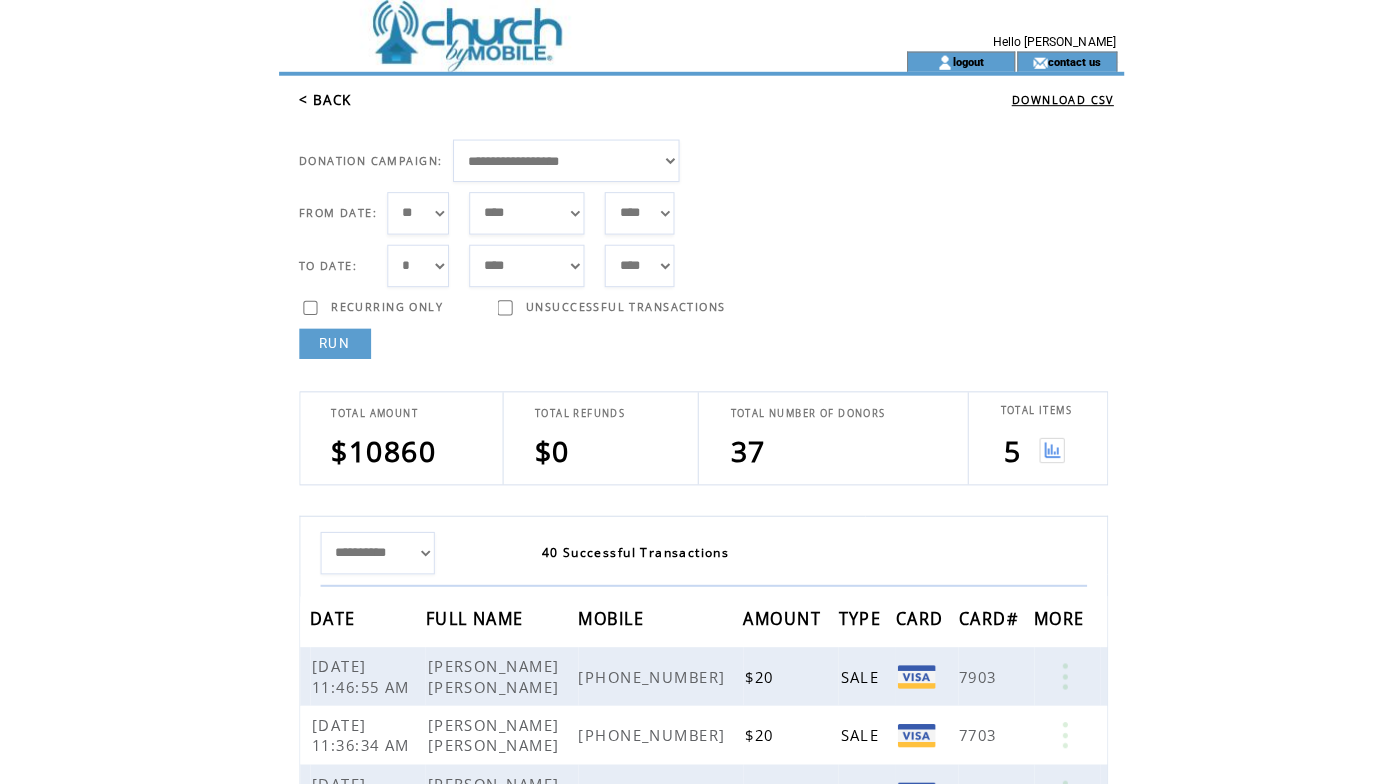 click at bounding box center [1040, 445] 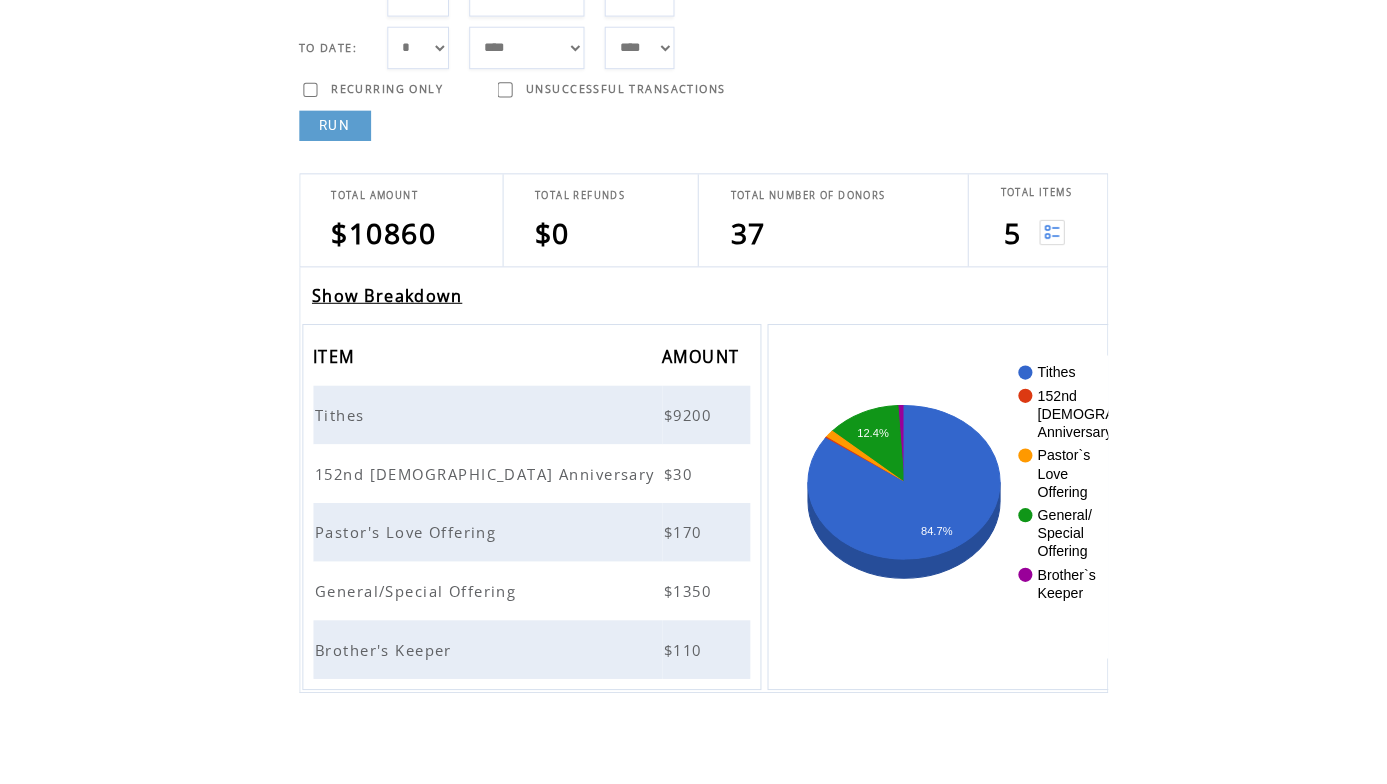 scroll, scrollTop: 234, scrollLeft: 0, axis: vertical 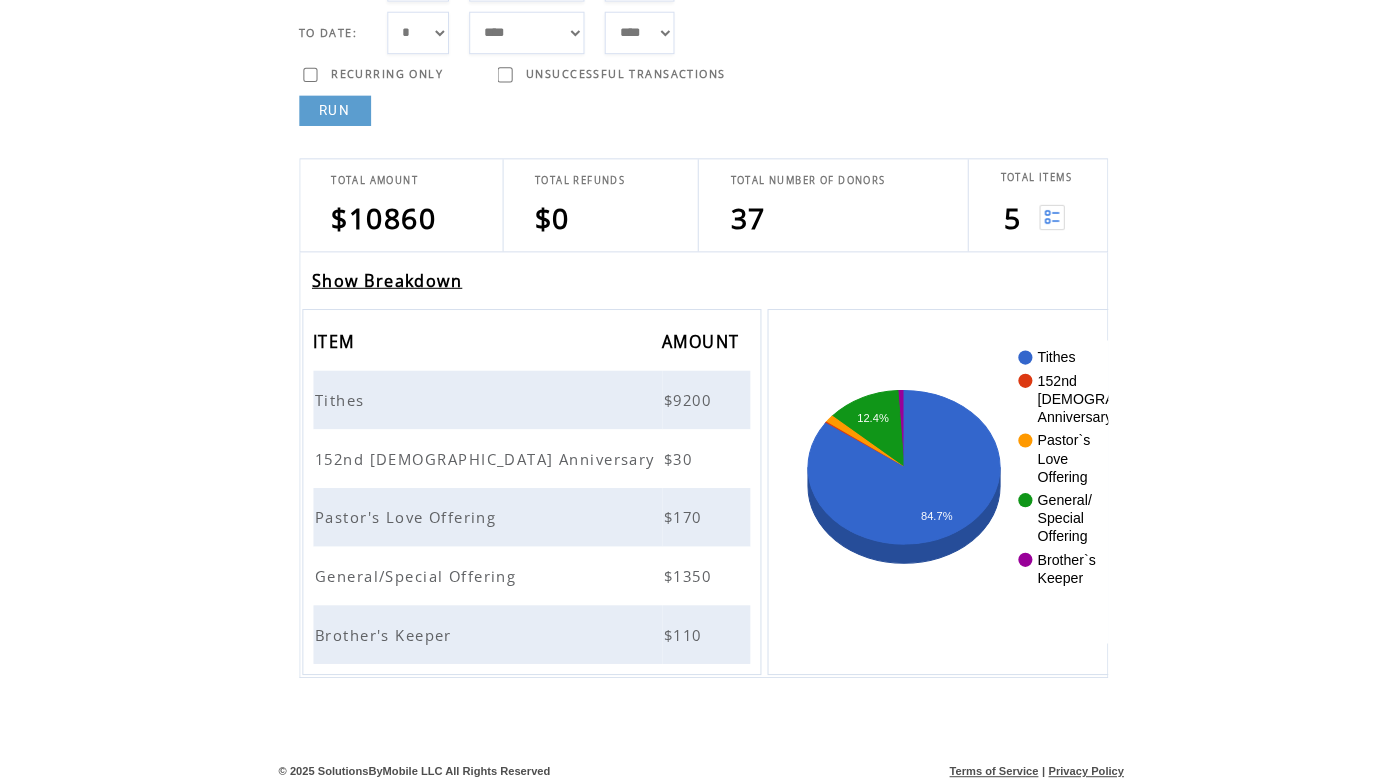 click on "Brother's Keeper" at bounding box center (382, 633) 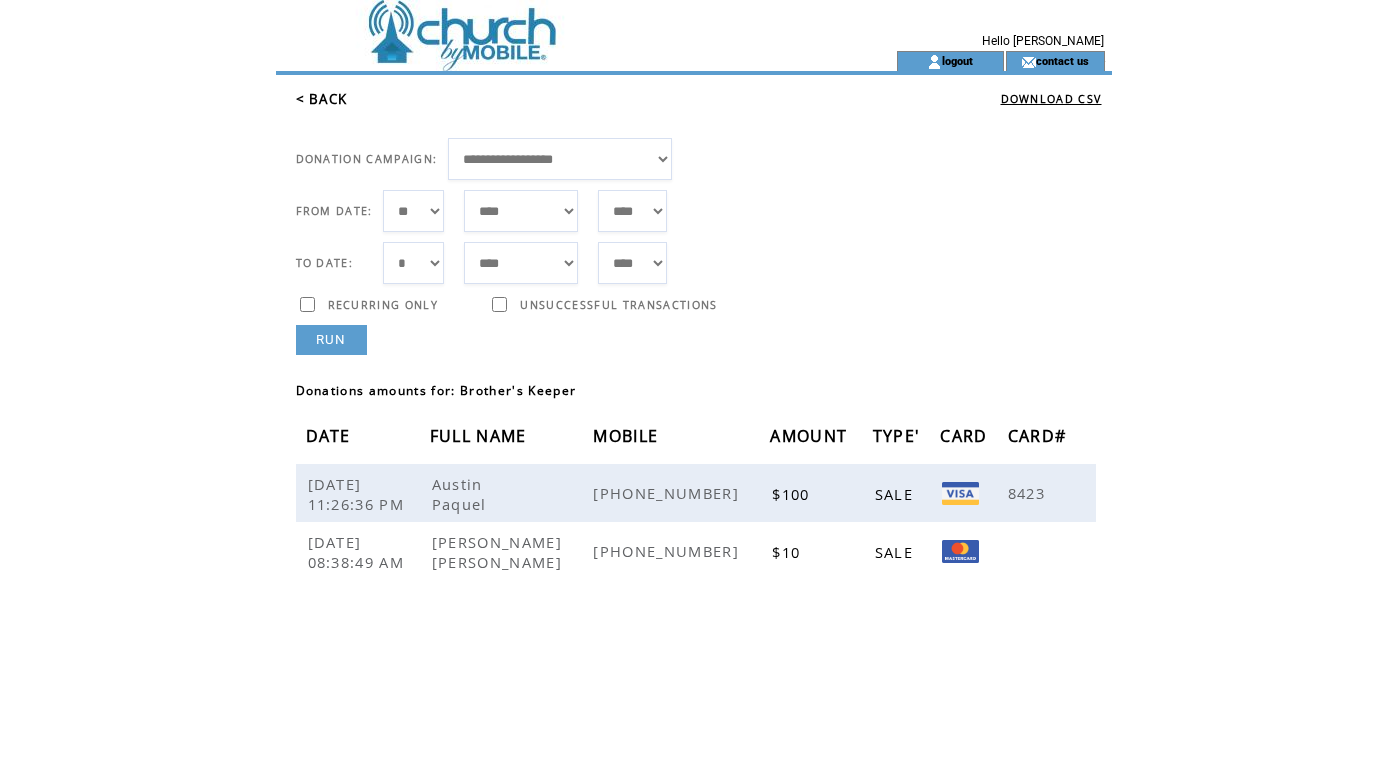 scroll, scrollTop: 0, scrollLeft: 0, axis: both 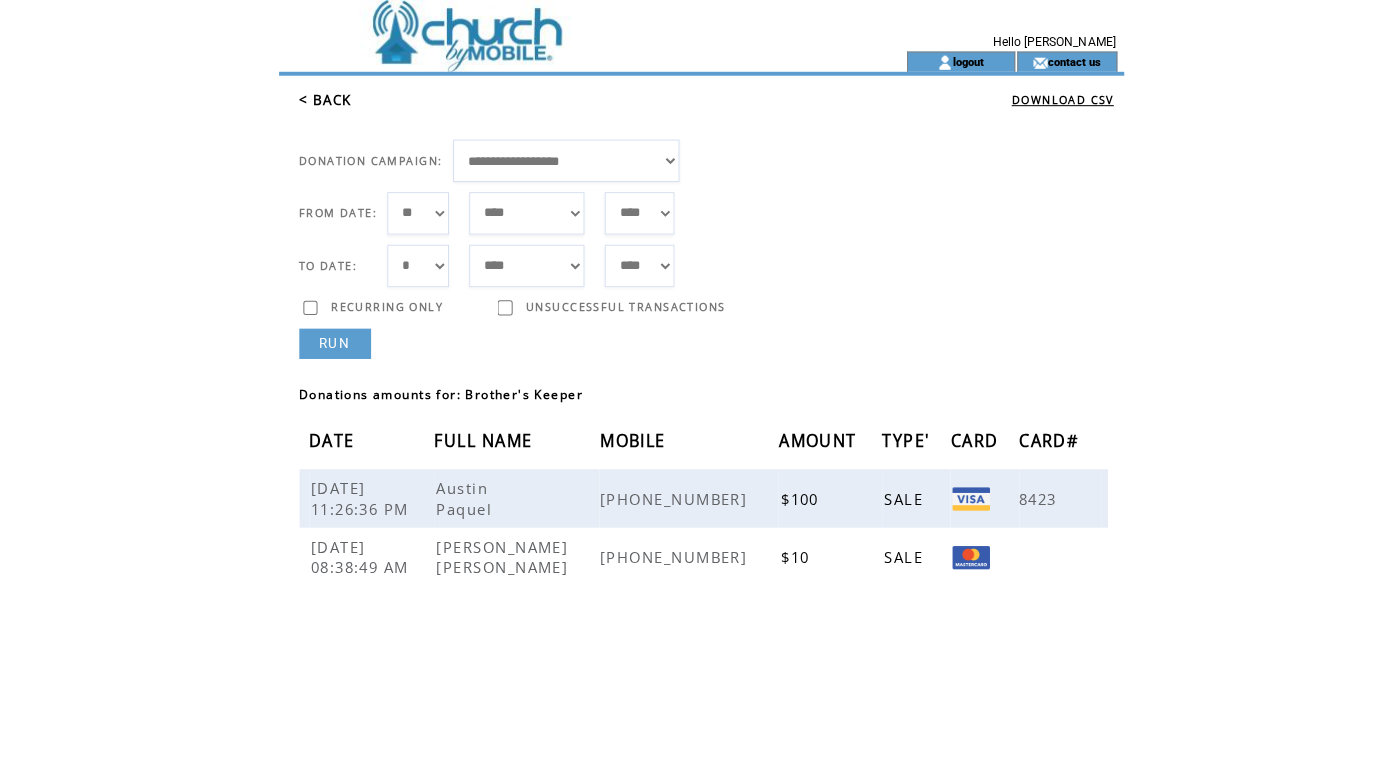 click on "< BACK" at bounding box center [322, 99] 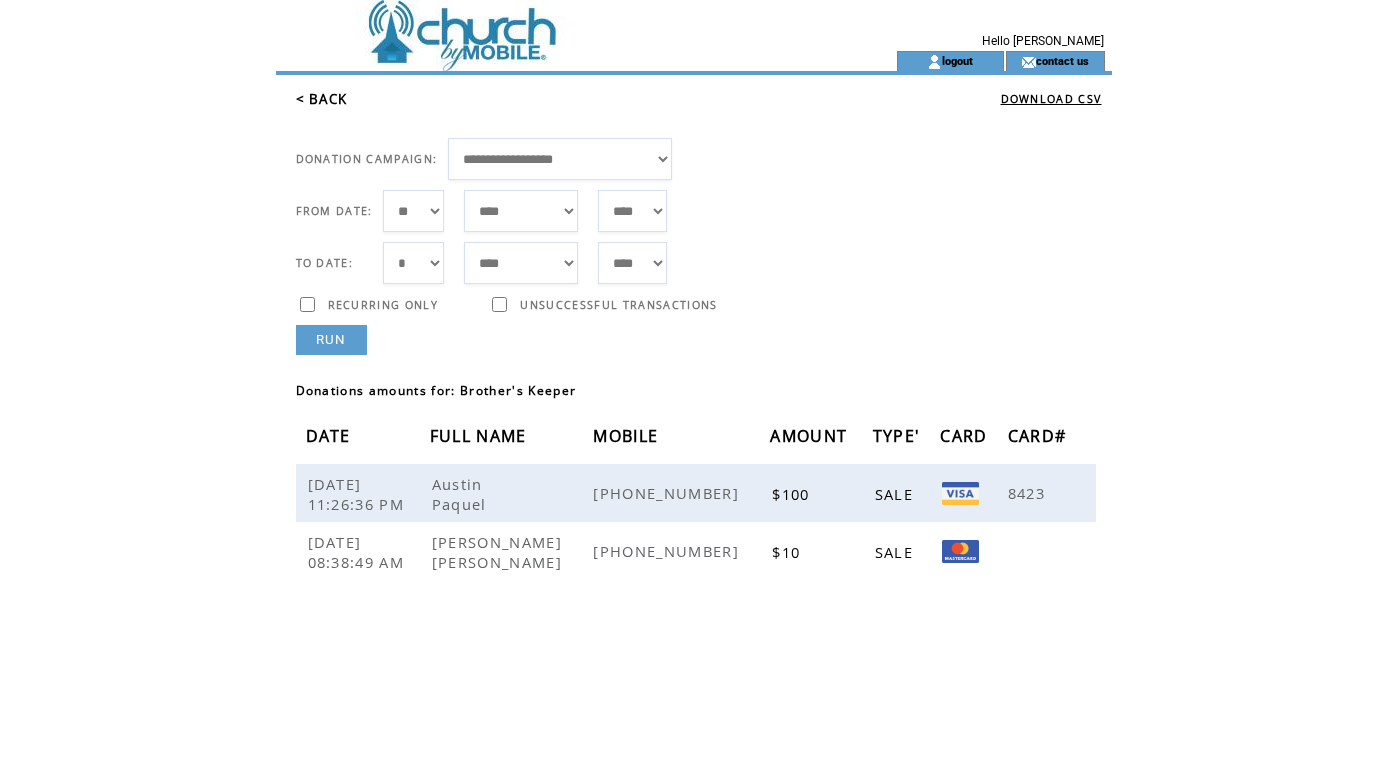 scroll, scrollTop: 0, scrollLeft: 0, axis: both 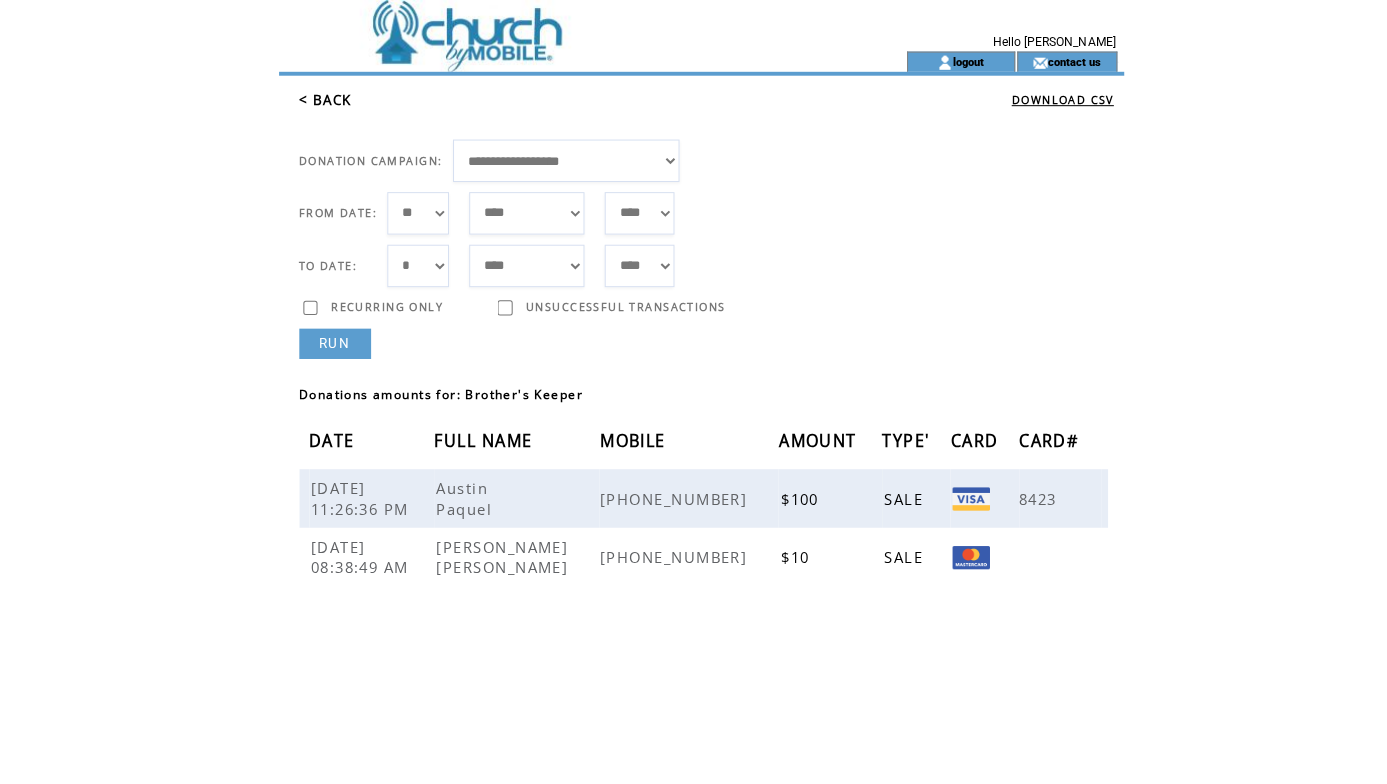 click on "< BACK" at bounding box center (322, 99) 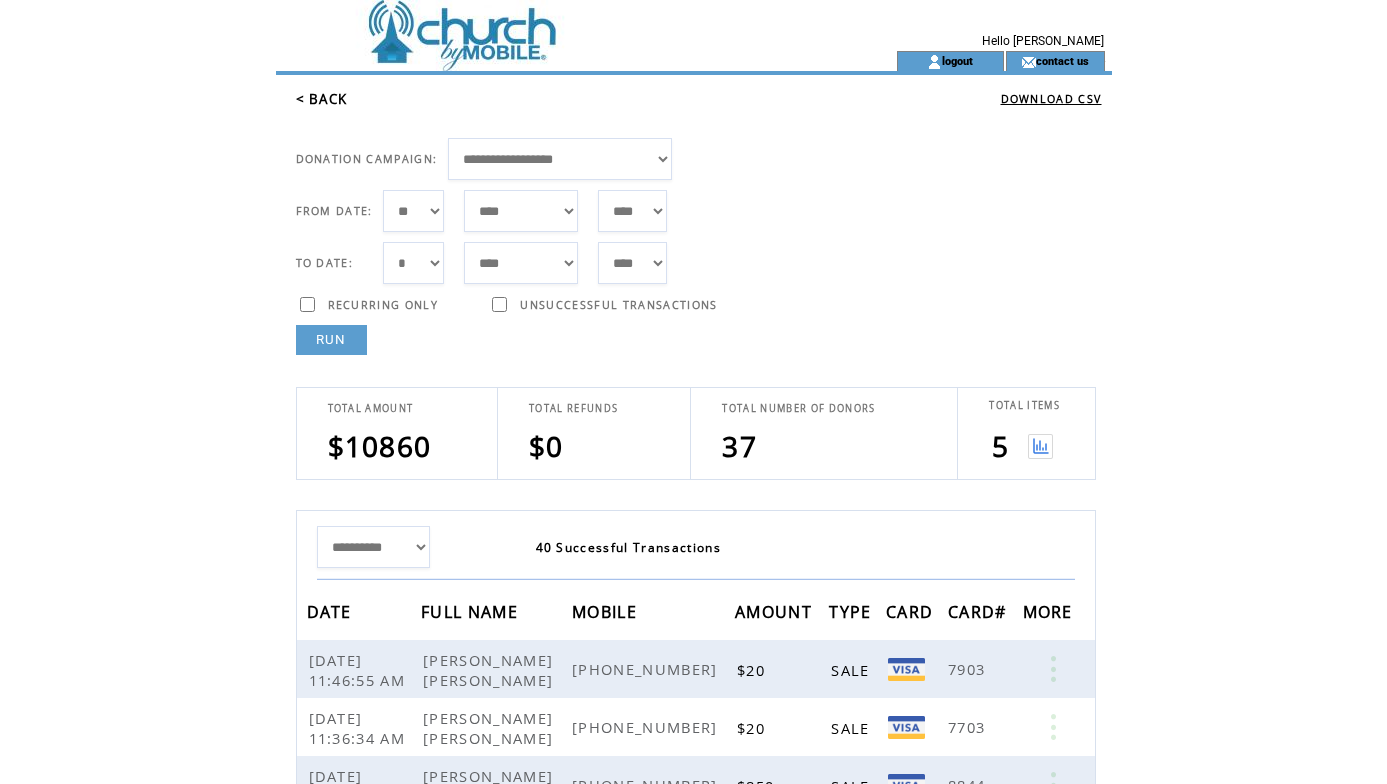 scroll, scrollTop: 0, scrollLeft: 0, axis: both 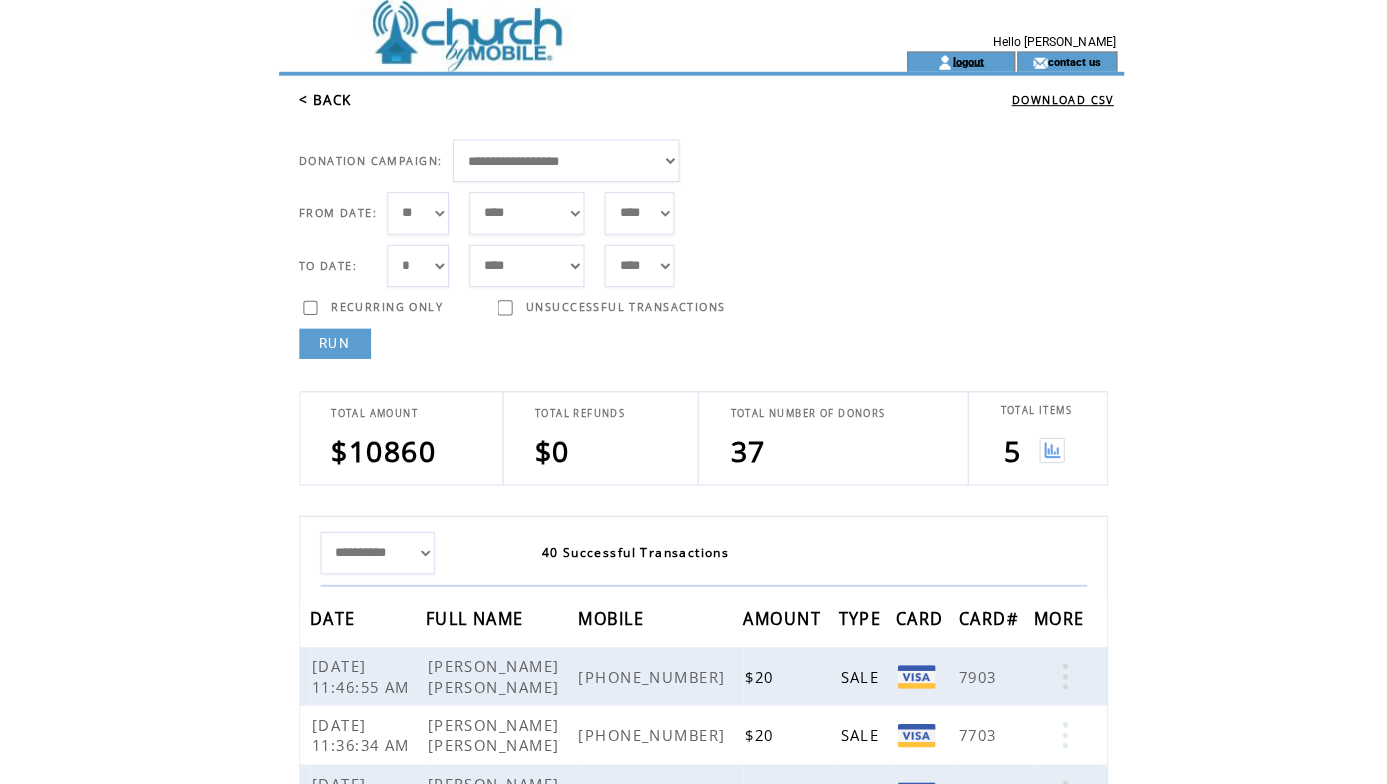 click on "logout" at bounding box center (957, 60) 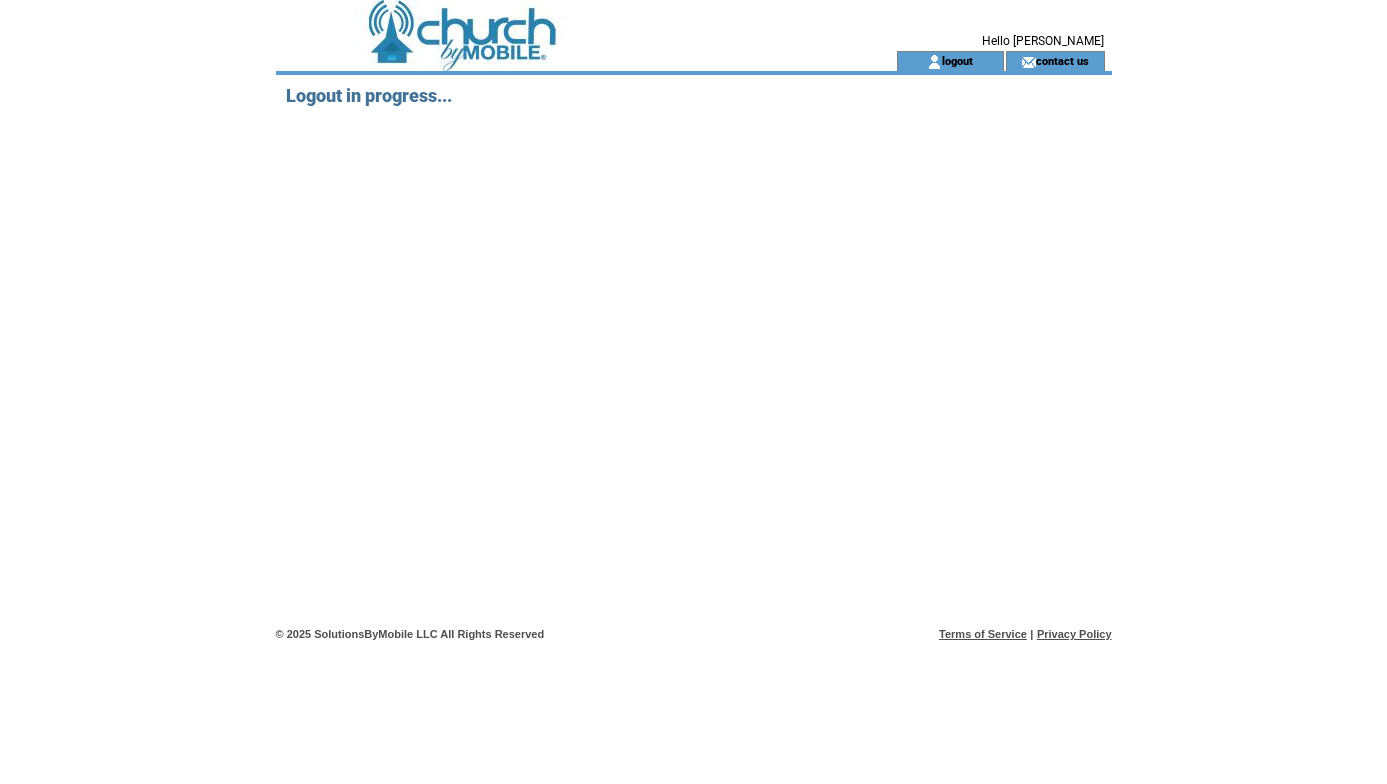 scroll, scrollTop: 0, scrollLeft: 0, axis: both 